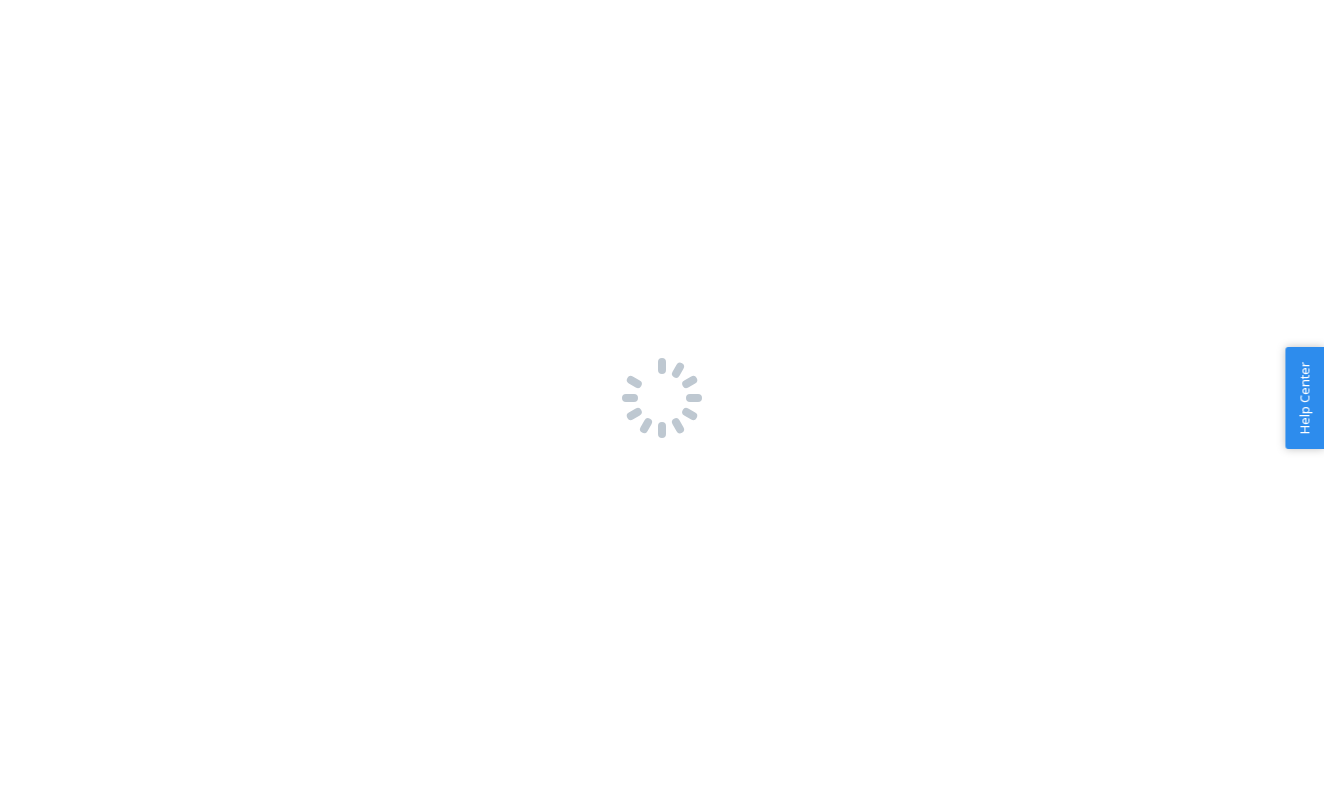 scroll, scrollTop: 0, scrollLeft: 0, axis: both 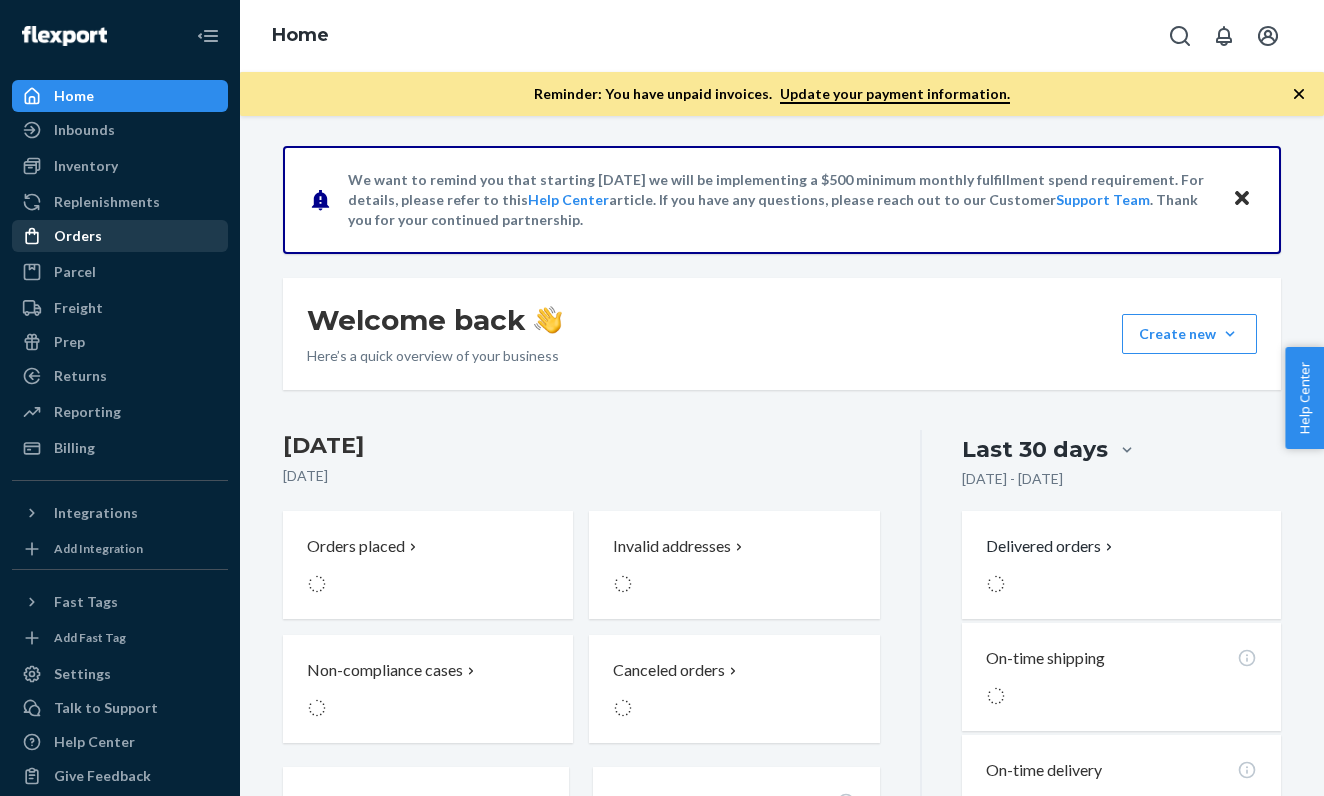 click on "Orders" at bounding box center (120, 236) 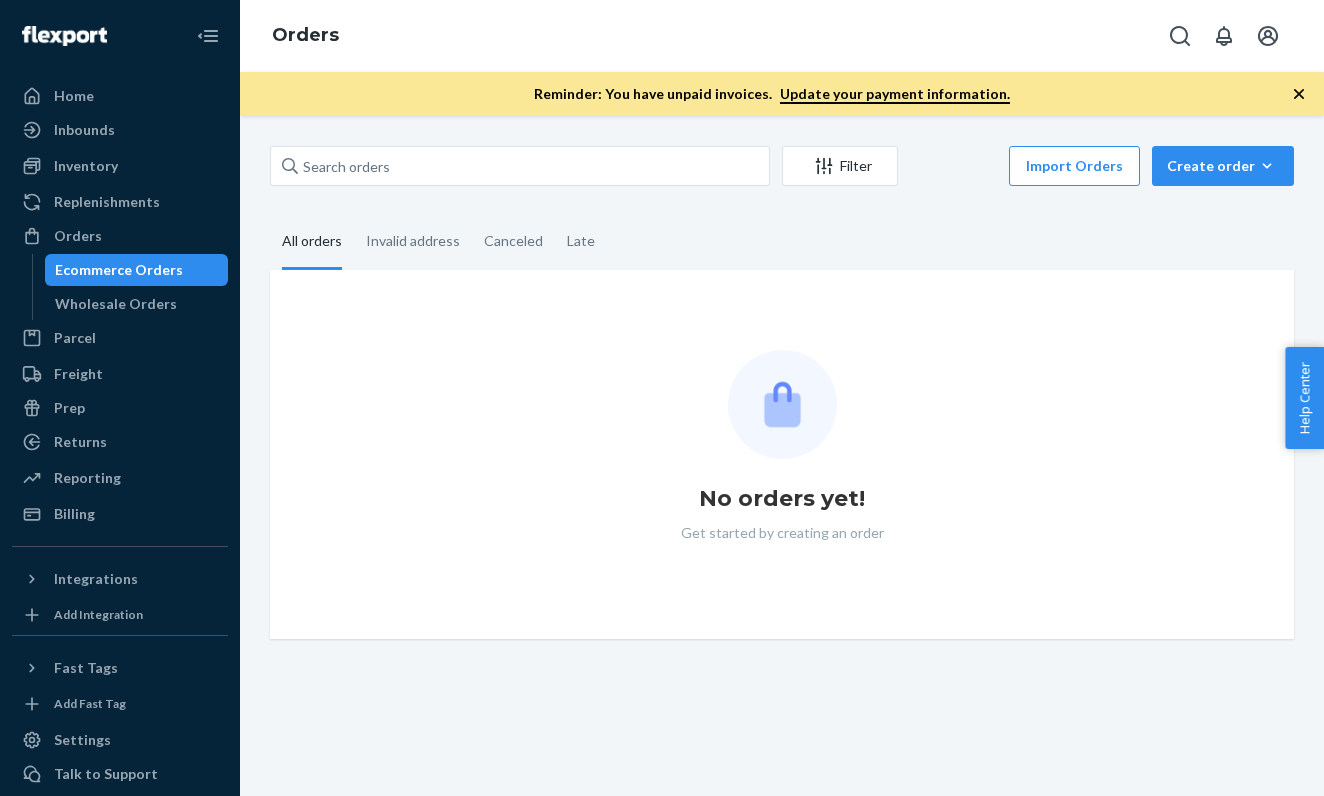 scroll, scrollTop: 0, scrollLeft: 0, axis: both 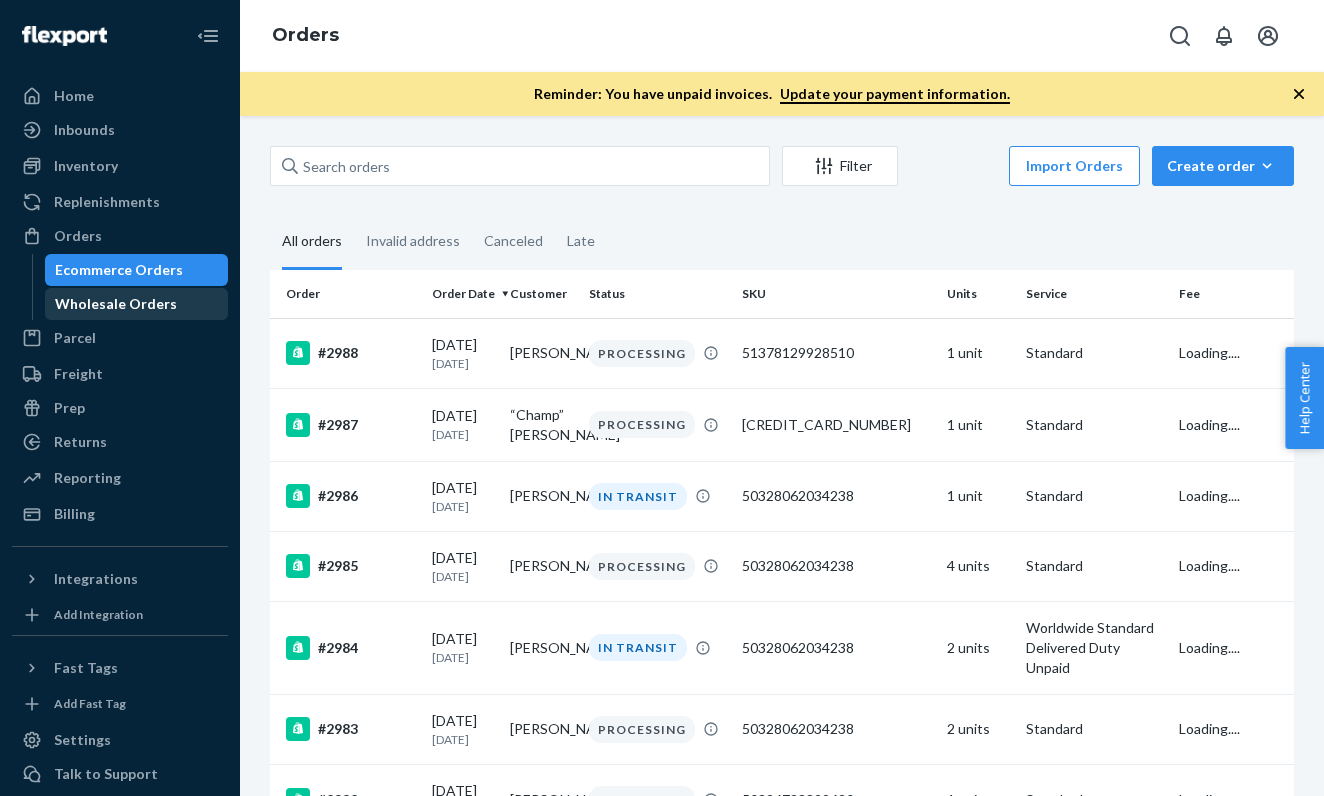 click on "Wholesale Orders" at bounding box center [137, 304] 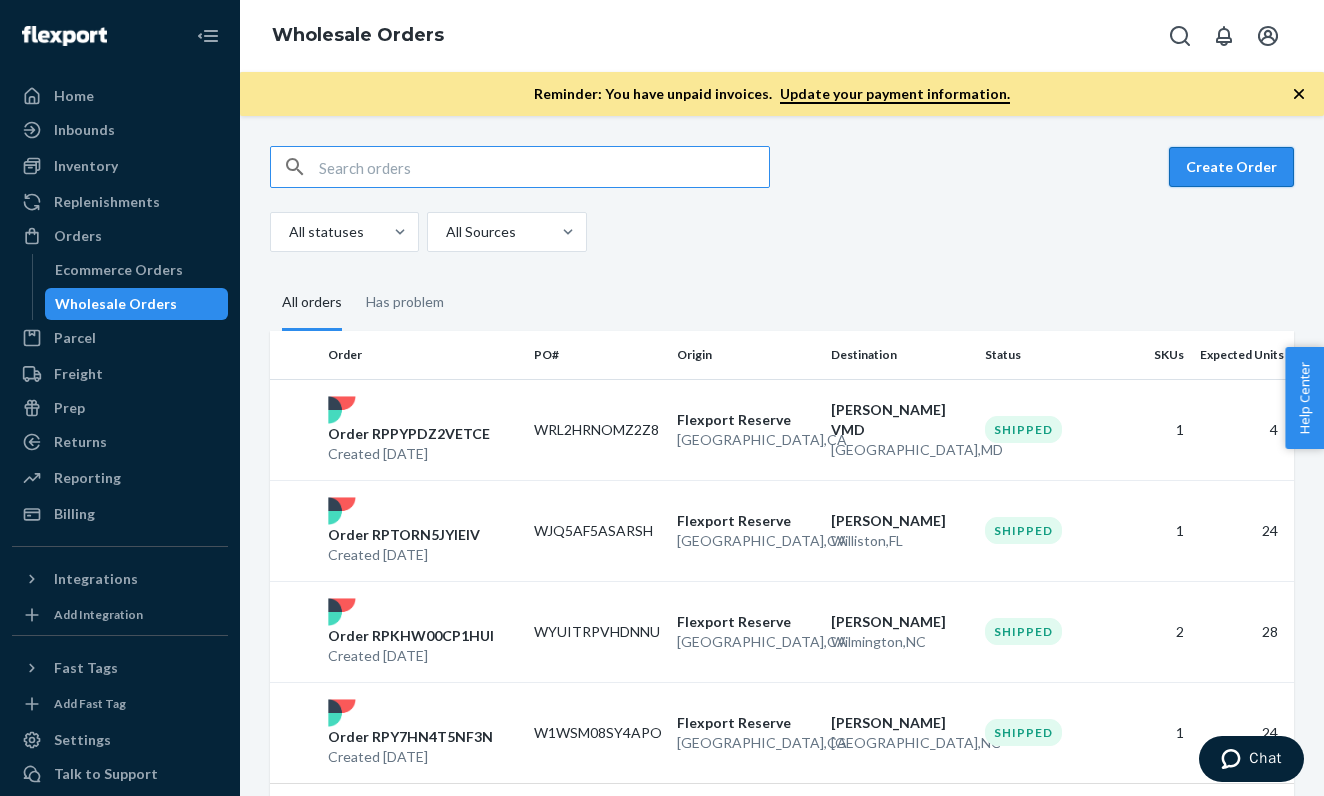 click on "Create Order" at bounding box center (1231, 167) 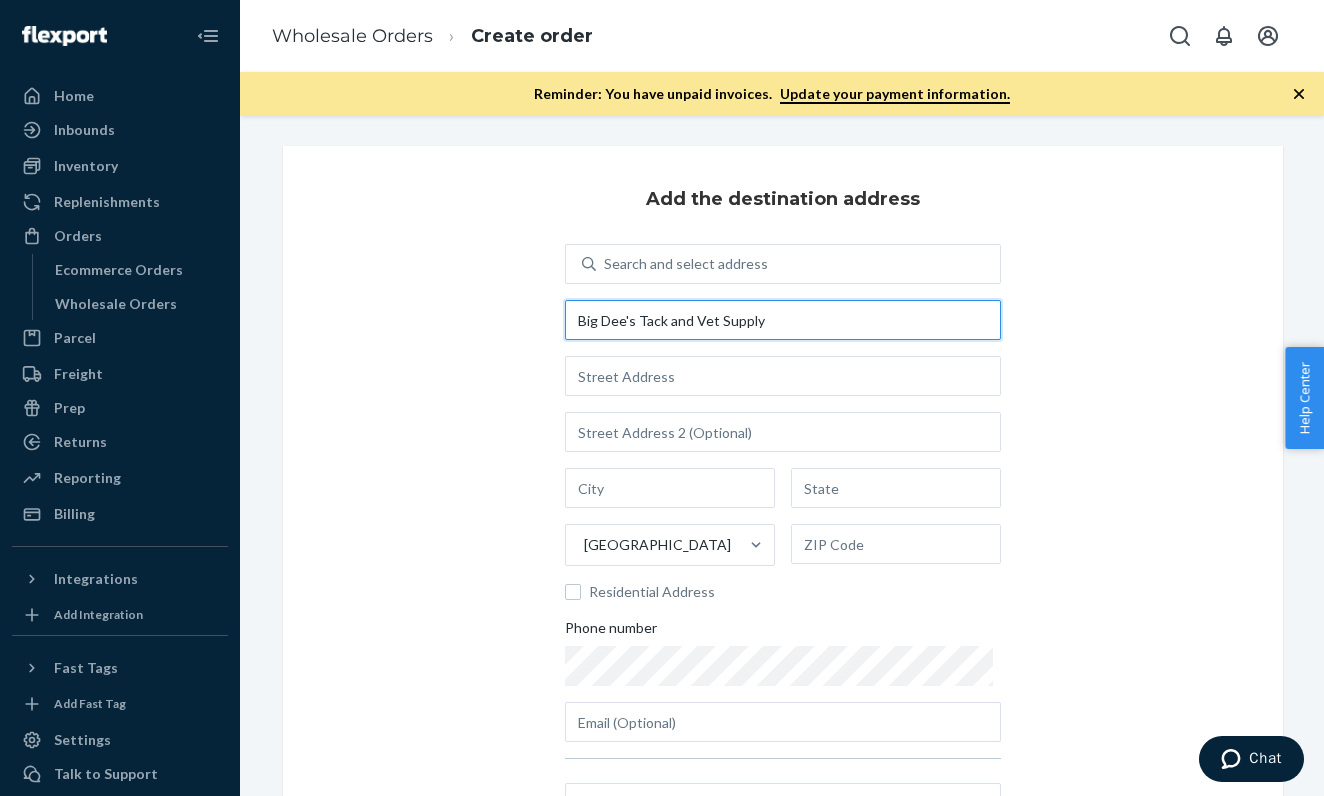 type on "Big Dee's Tack and Vet Supply" 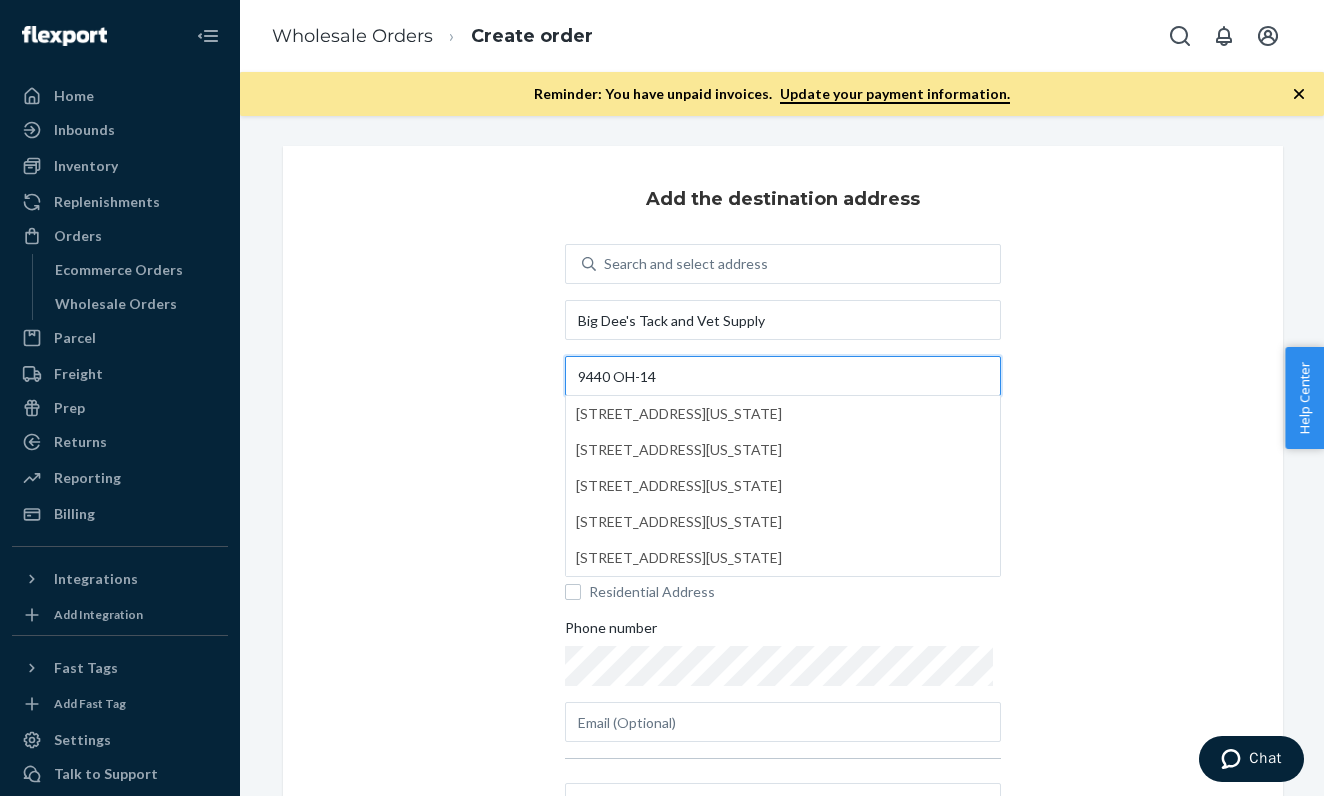type on "9440 OH-14" 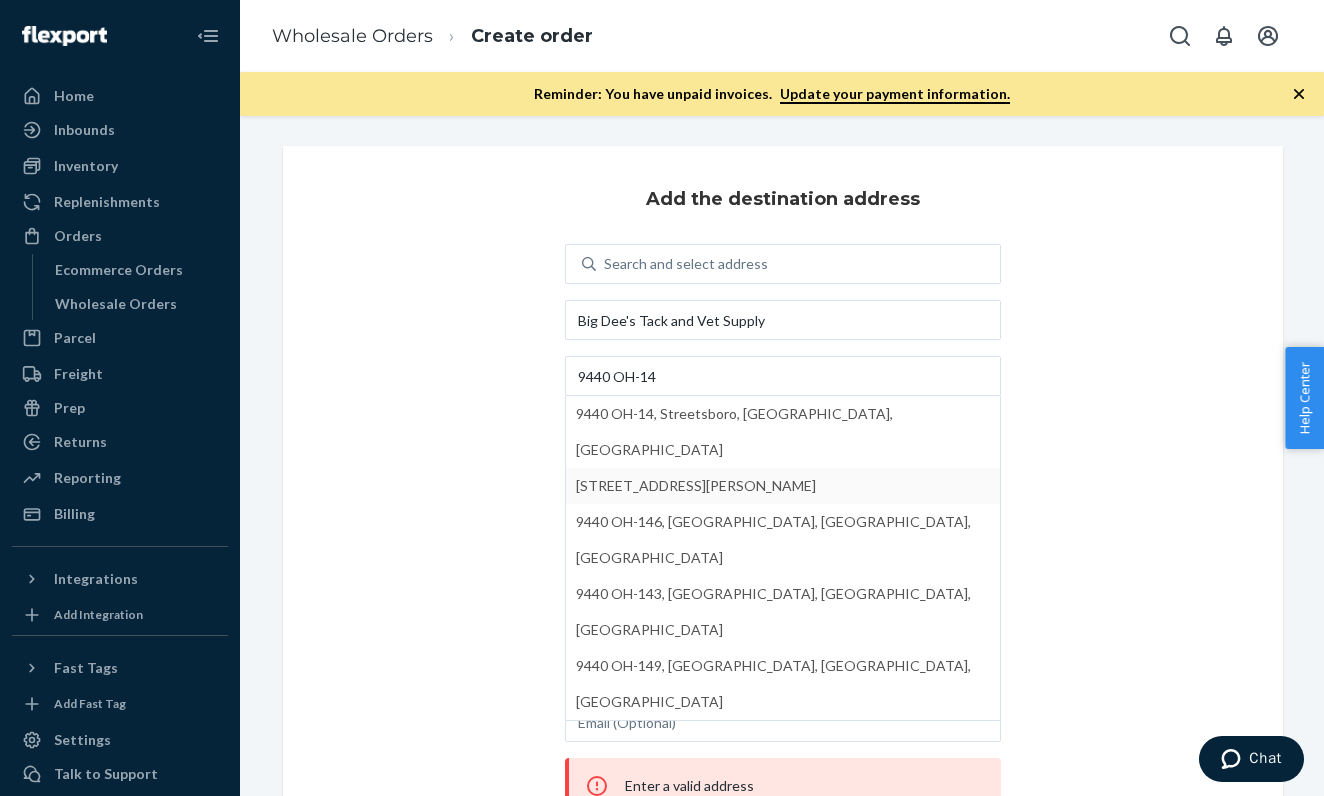 click on "Add the destination address Search and select address Big Dee's Tack and Vet Supply 9440 OH-14 [GEOGRAPHIC_DATA][PERSON_NAME] [GEOGRAPHIC_DATA]-[GEOGRAPHIC_DATA], [GEOGRAPHIC_DATA] [GEOGRAPHIC_DATA] Residential Address Phone number Enter a valid address" at bounding box center (783, 543) 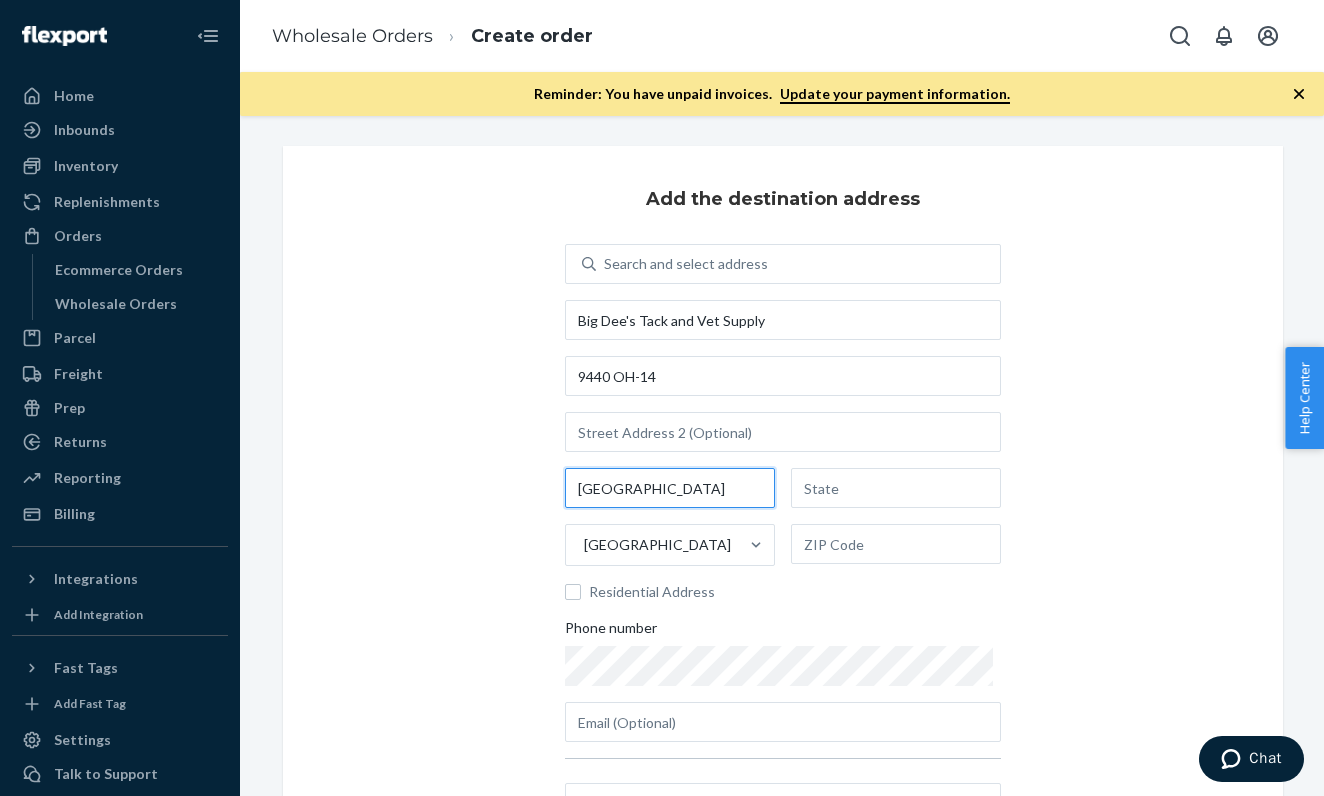 type on "[GEOGRAPHIC_DATA]" 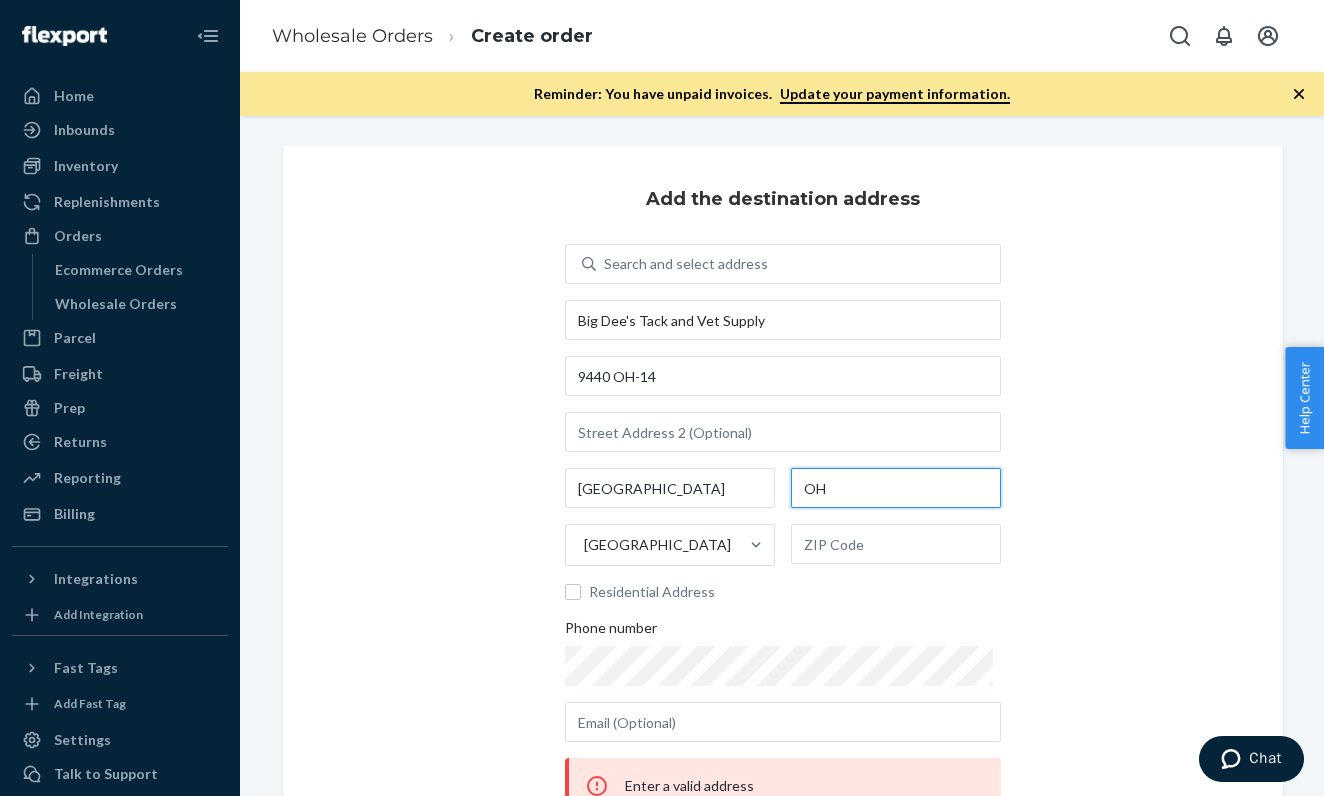 type on "OH" 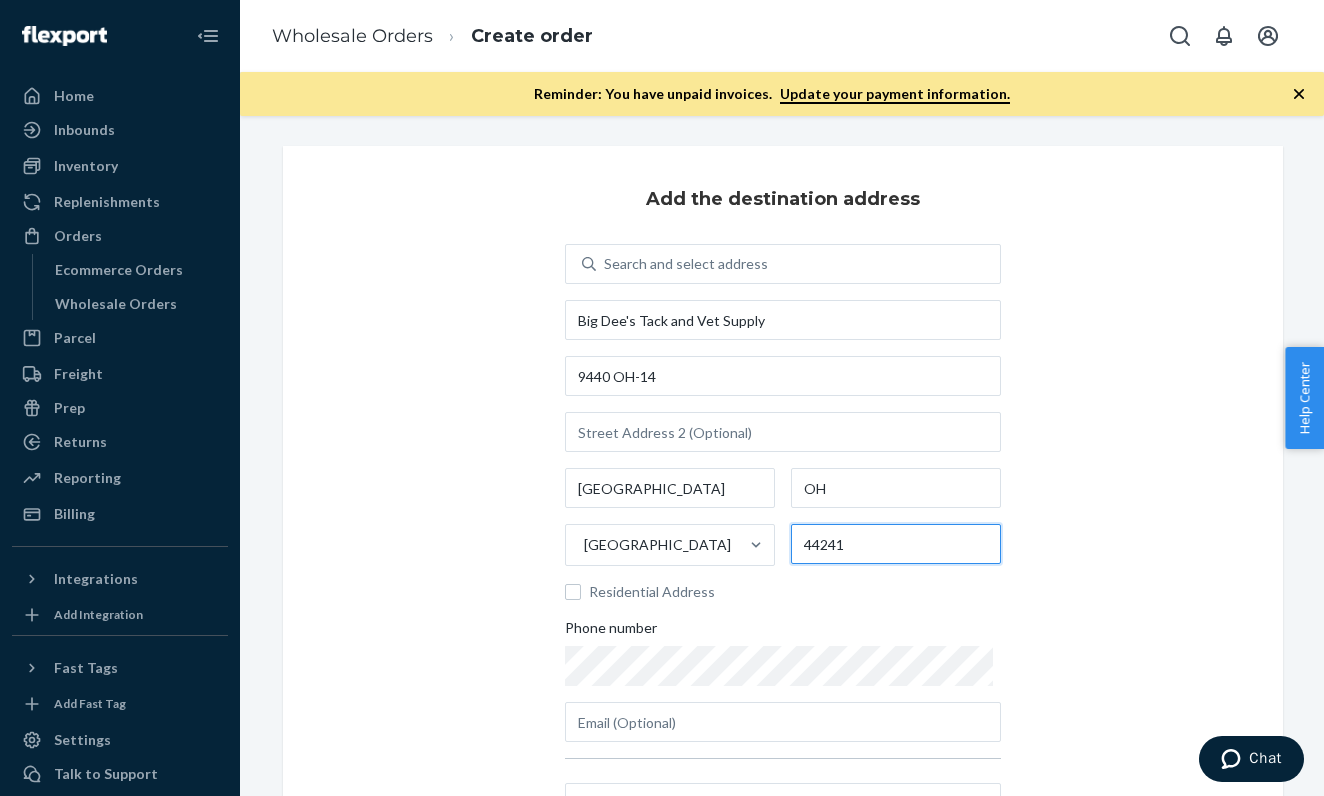 type on "44241" 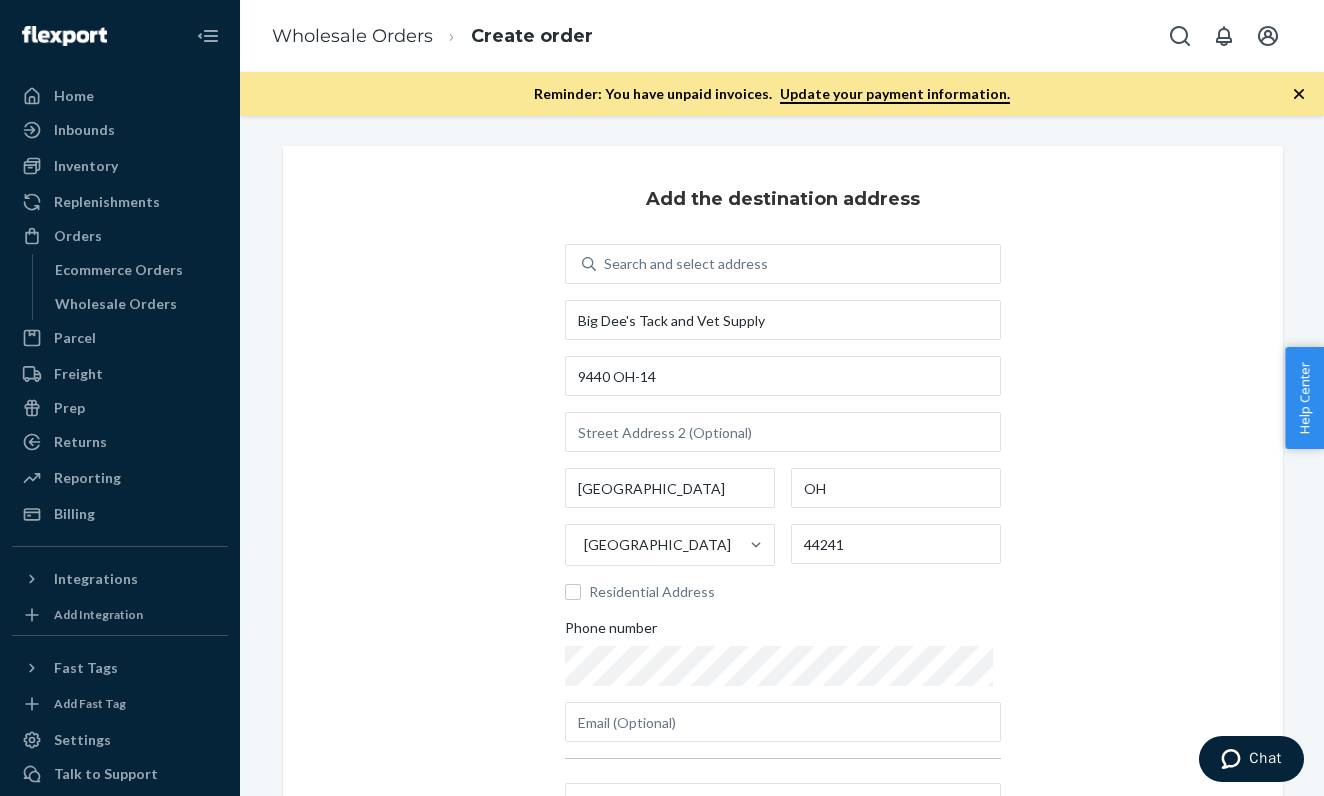 click on "Add the destination address Search and select address Big Dee's Tack and Vet Supply [STREET_ADDRESS] Residential Address Phone number" at bounding box center [783, 507] 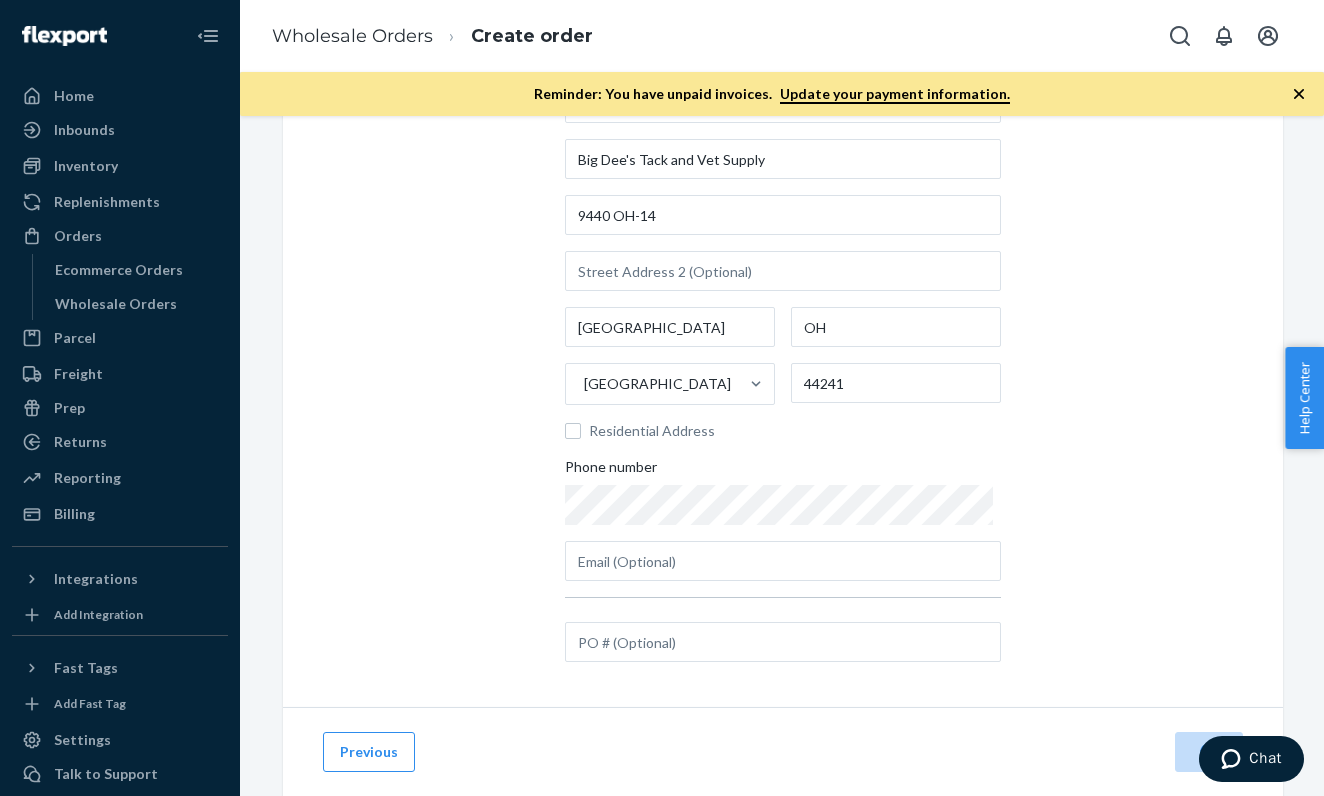 scroll, scrollTop: 161, scrollLeft: 0, axis: vertical 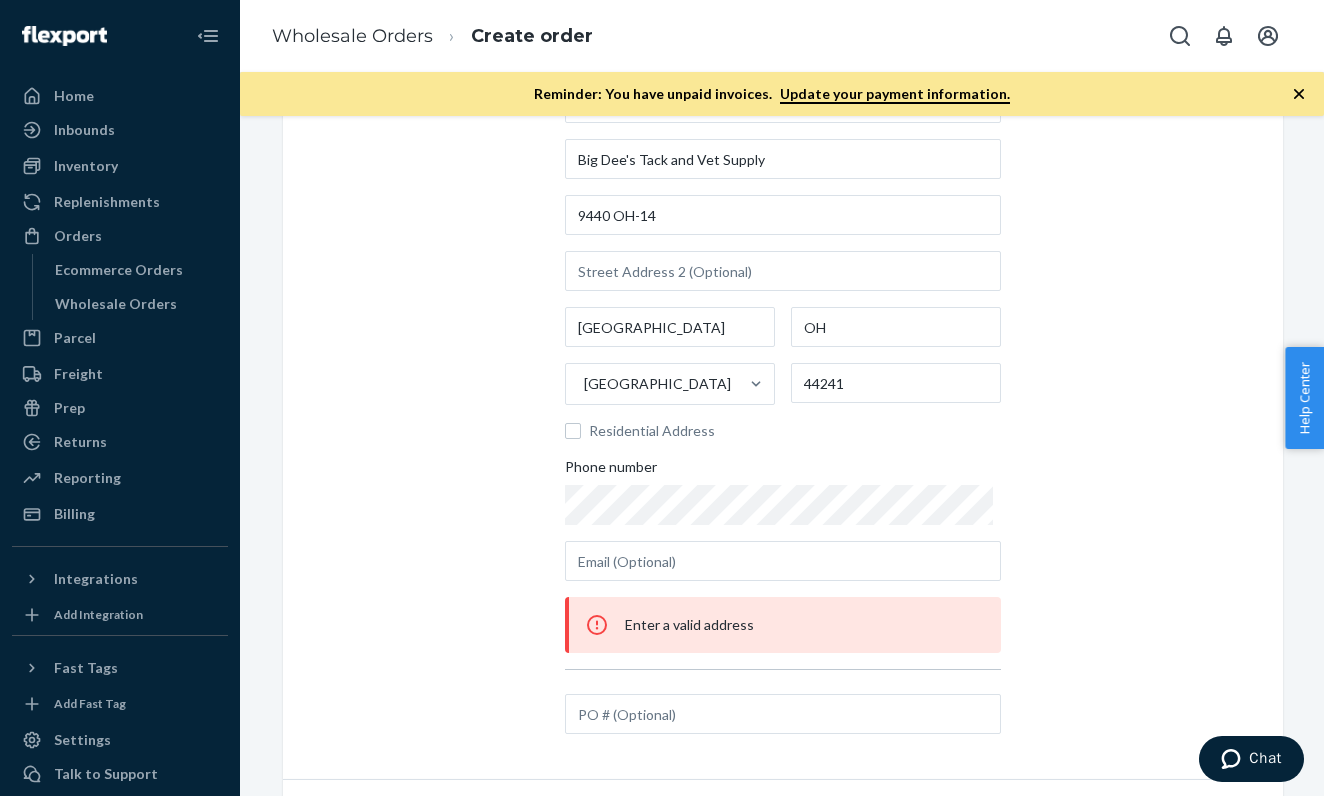 click 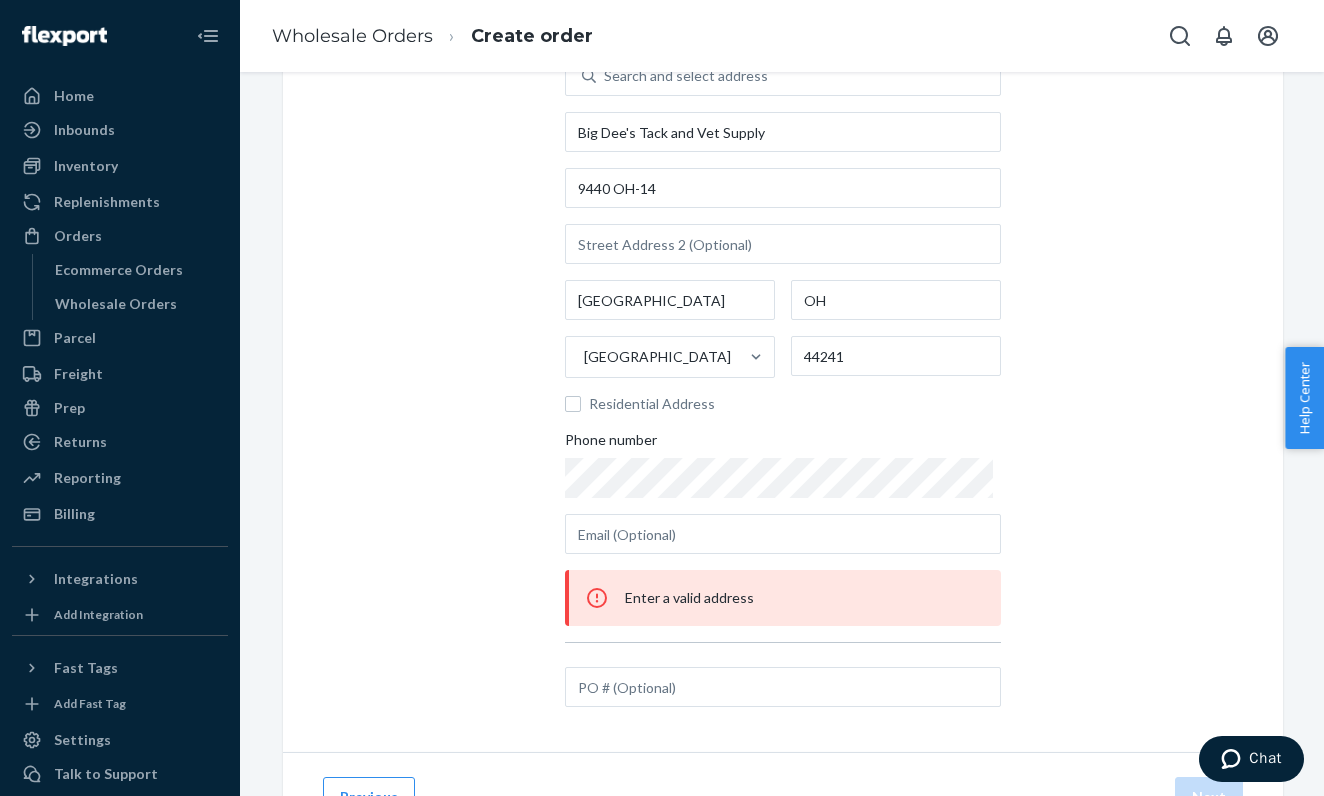 scroll, scrollTop: 147, scrollLeft: 0, axis: vertical 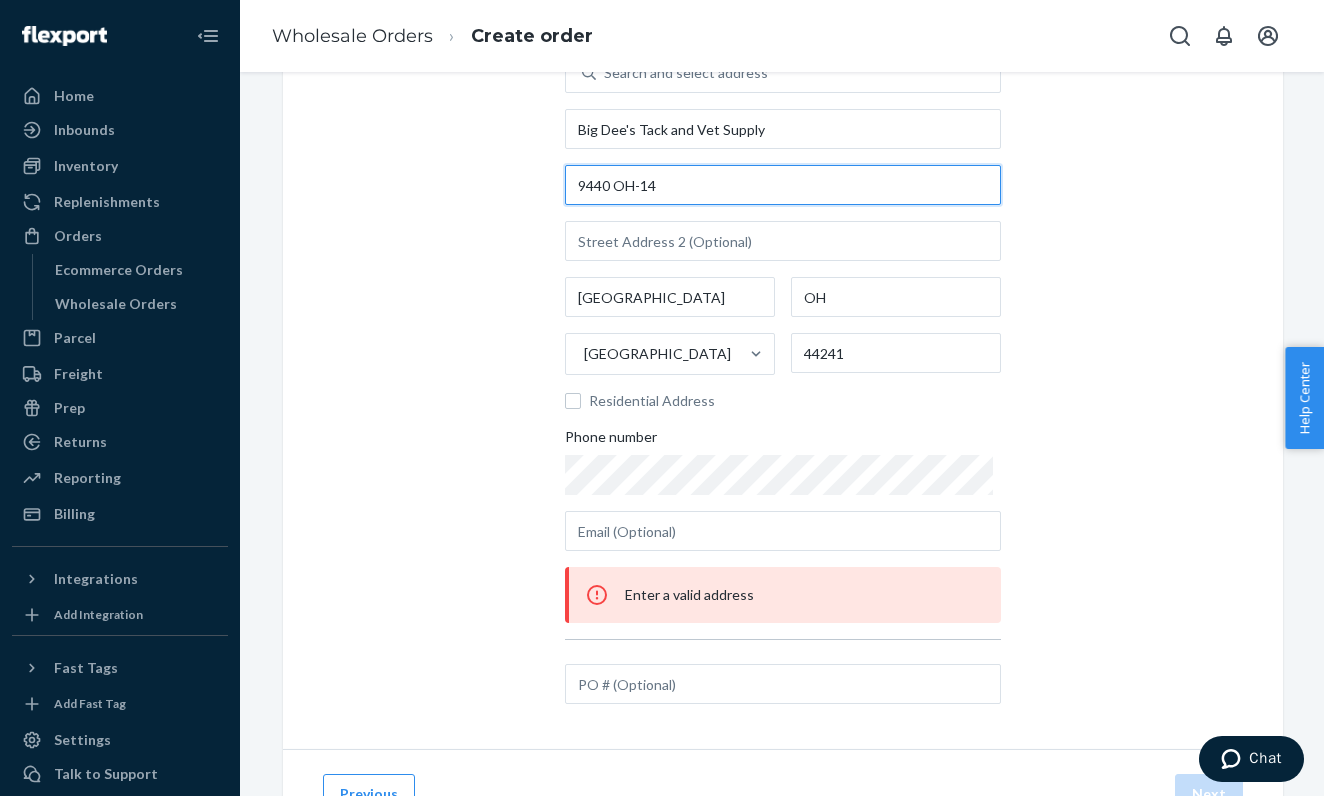 click on "9440 OH-14" at bounding box center (783, 185) 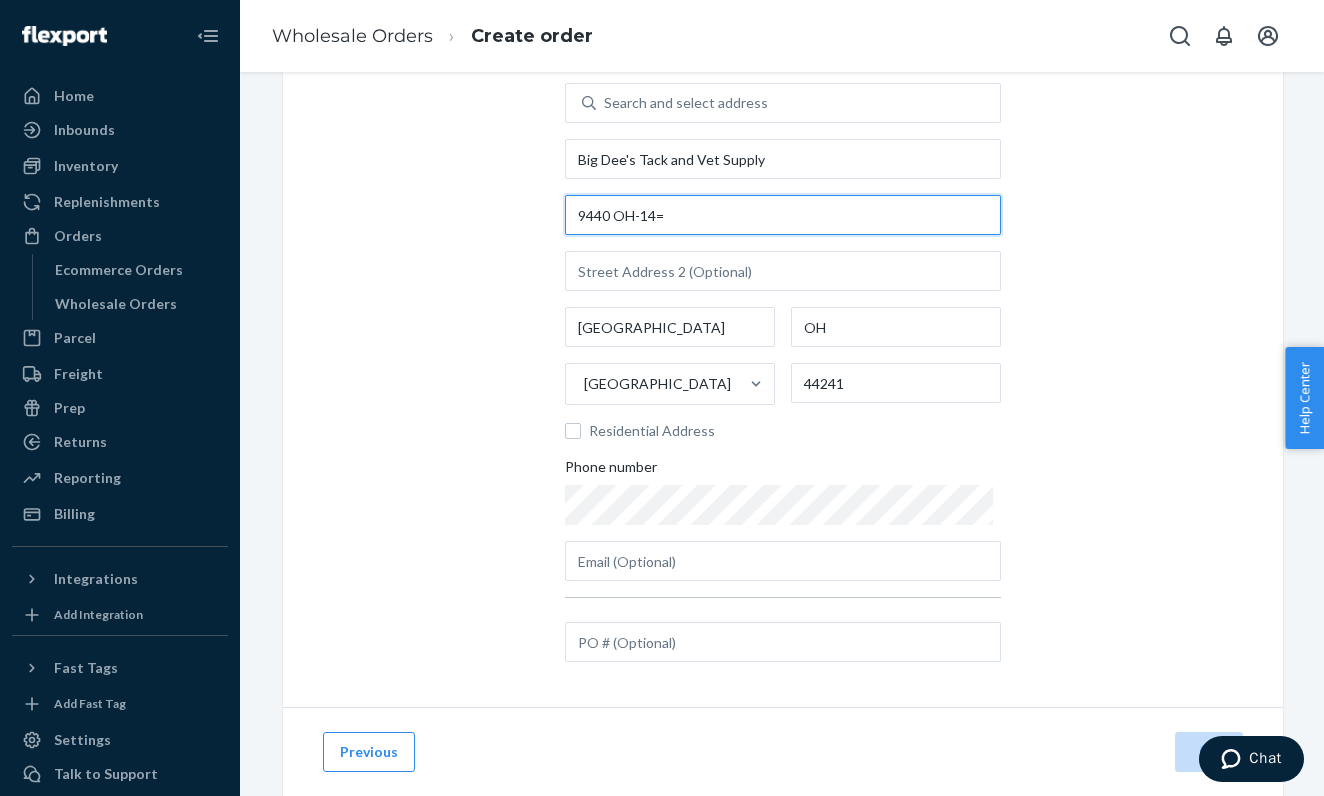 scroll, scrollTop: 117, scrollLeft: 0, axis: vertical 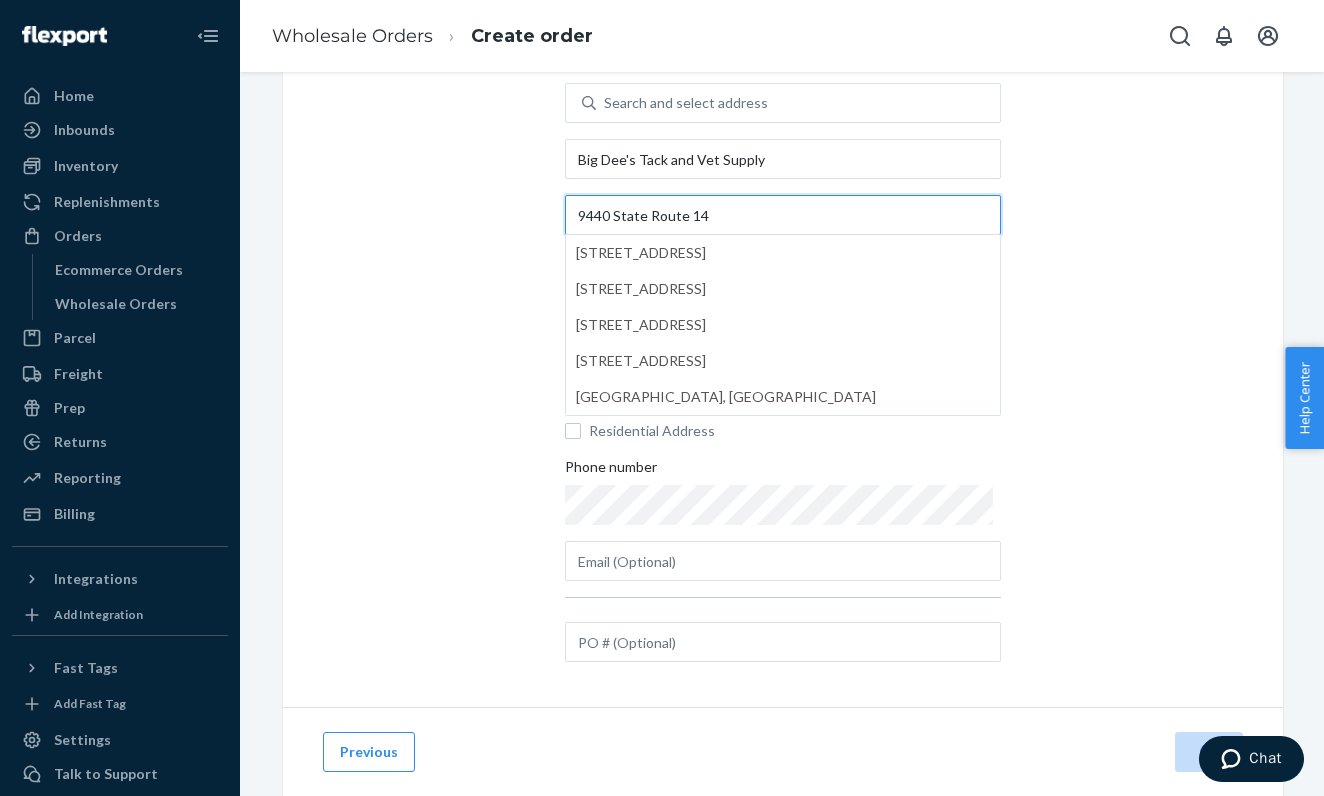 type on "9440 State Route 14" 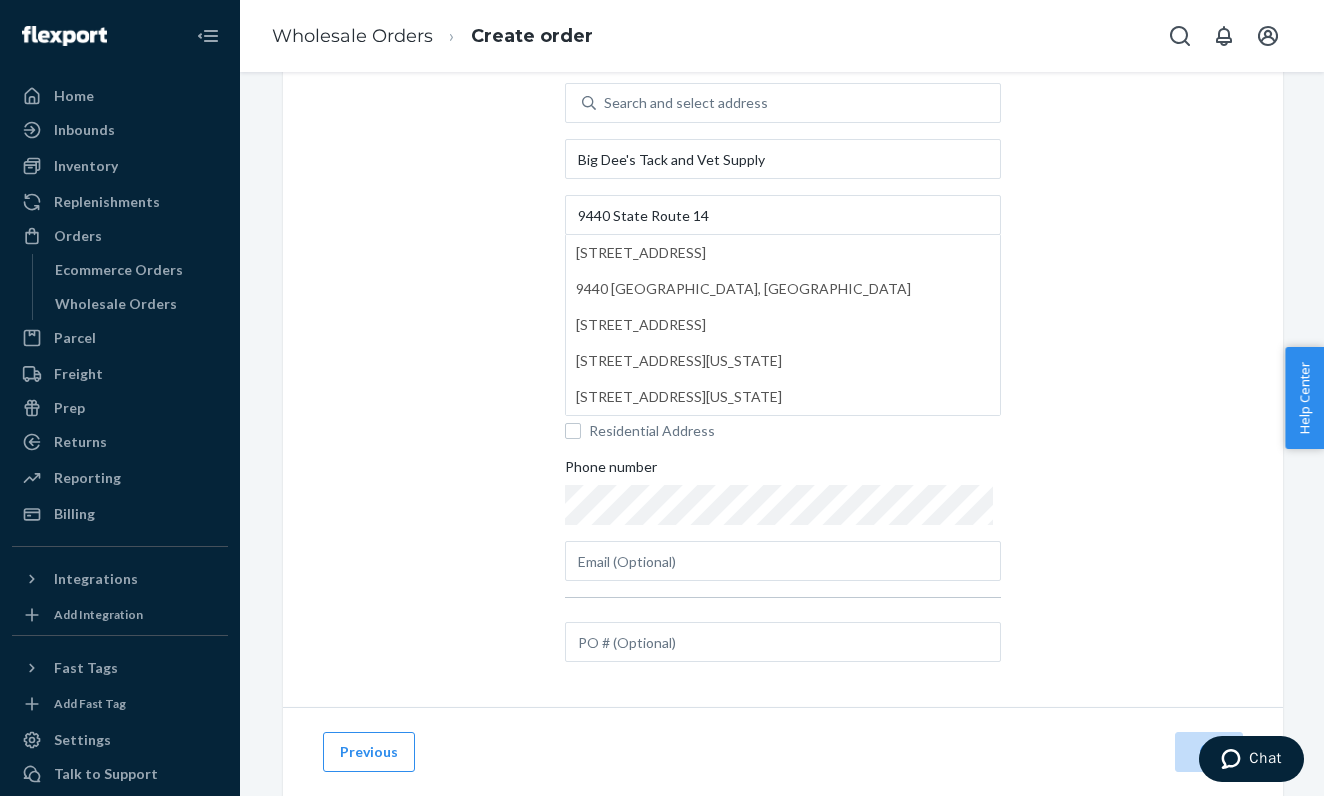 click on "Add the destination address Search and select address Big Dee's Tack and Vet Supply [GEOGRAPHIC_DATA][STREET_ADDRESS][US_STATE][STREET_ADDRESS][US_STATE][GEOGRAPHIC_DATA] [GEOGRAPHIC_DATA] [GEOGRAPHIC_DATA] [GEOGRAPHIC_DATA] Residential Address Phone number" at bounding box center [783, 346] 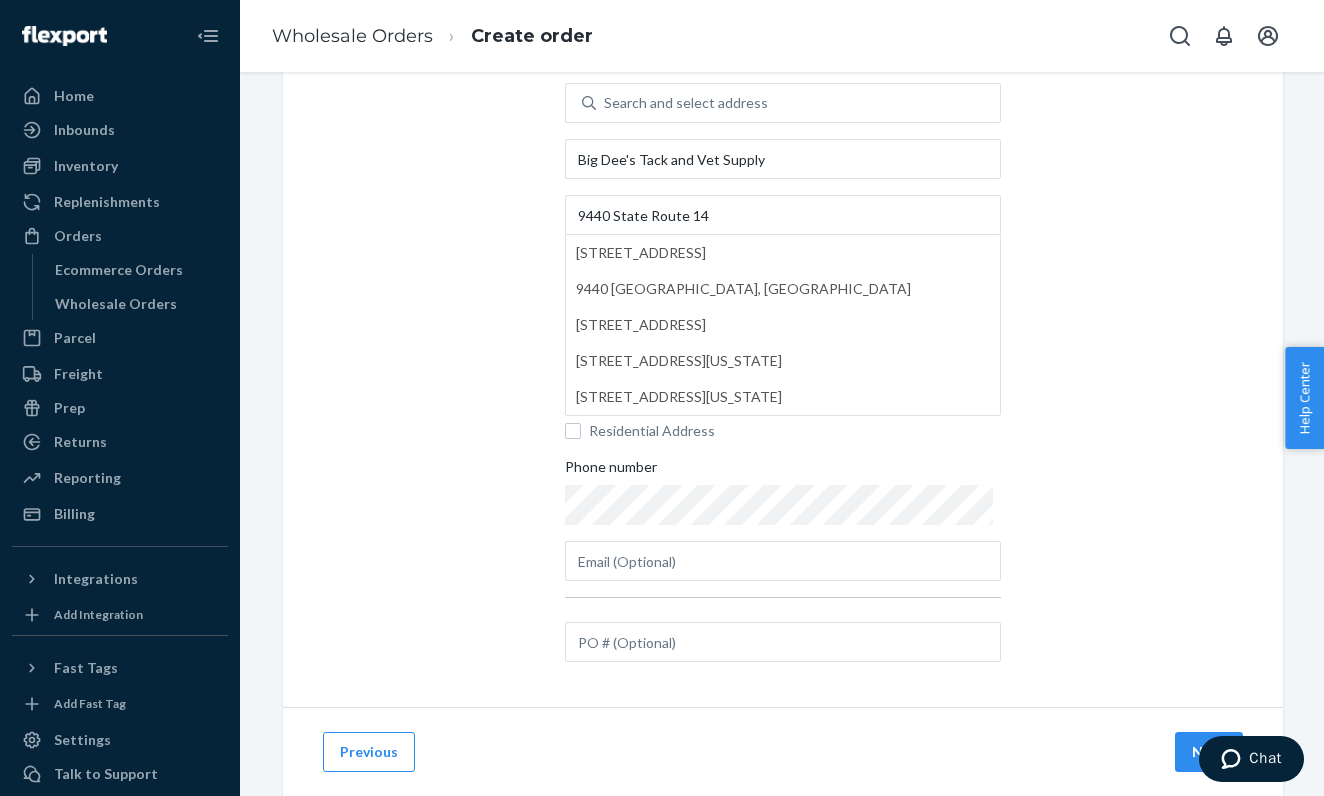 click on "Add the destination address Search and select address Big Dee's Tack and Vet Supply [GEOGRAPHIC_DATA][STREET_ADDRESS][US_STATE][STREET_ADDRESS][US_STATE][GEOGRAPHIC_DATA] [GEOGRAPHIC_DATA] [GEOGRAPHIC_DATA] [GEOGRAPHIC_DATA] Residential Address Phone number" at bounding box center (783, 346) 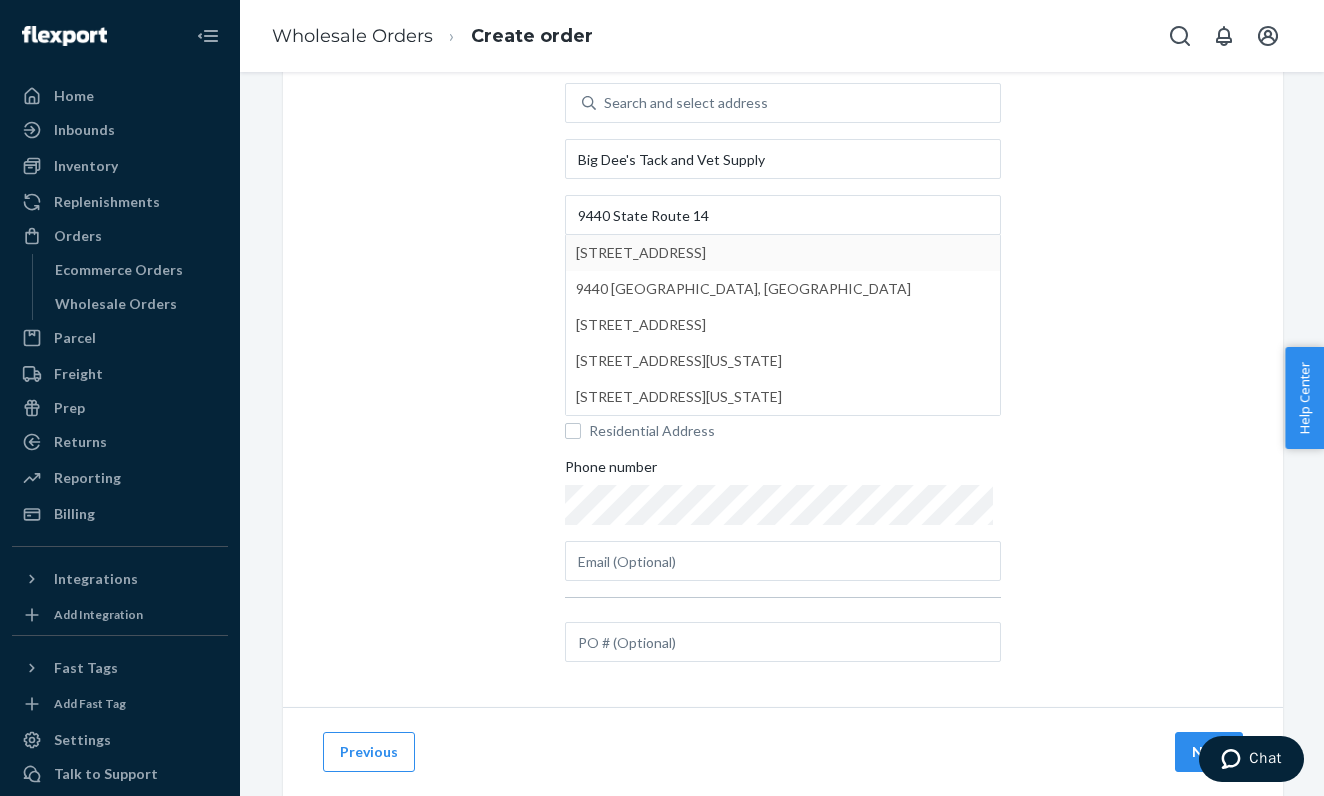 click on "Add the destination address Search and select address Big Dee's Tack and Vet Supply [GEOGRAPHIC_DATA][STREET_ADDRESS][US_STATE][STREET_ADDRESS][US_STATE][GEOGRAPHIC_DATA] [GEOGRAPHIC_DATA] [GEOGRAPHIC_DATA] [GEOGRAPHIC_DATA] Residential Address Phone number" at bounding box center [783, 346] 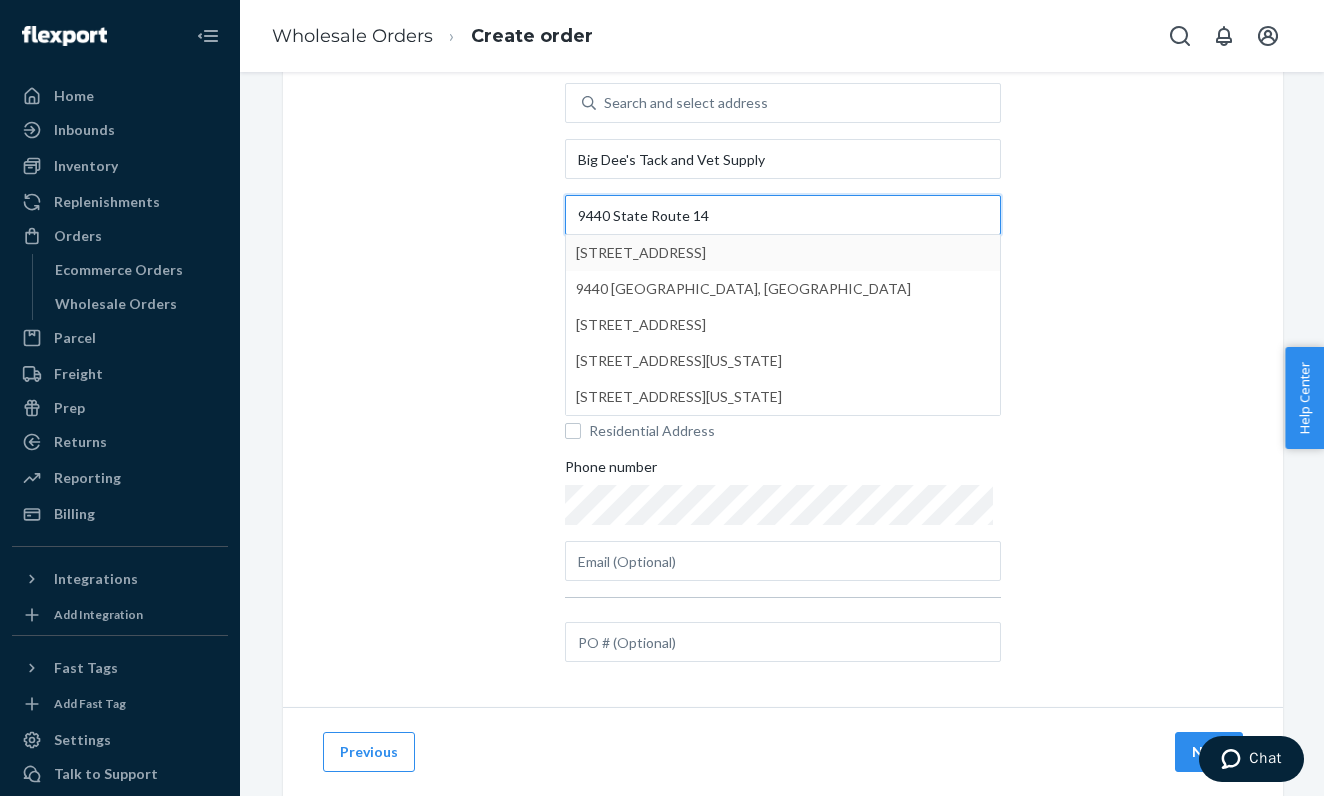 click on "9440 State Route 14" at bounding box center [783, 215] 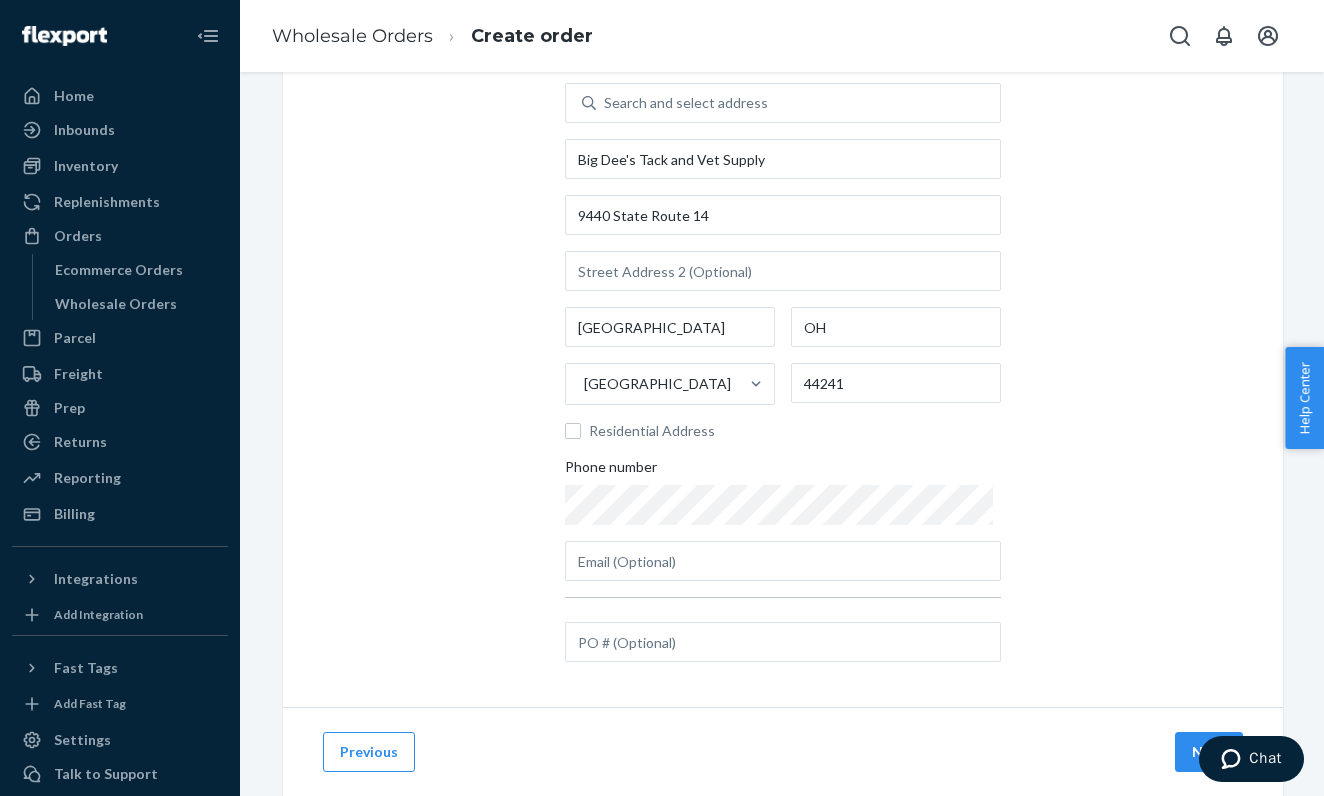 click on "Add the destination address Search and select address Big Dee's Tack and Vet Supply [STREET_ADDRESS] Residential Address Phone number" at bounding box center (783, 346) 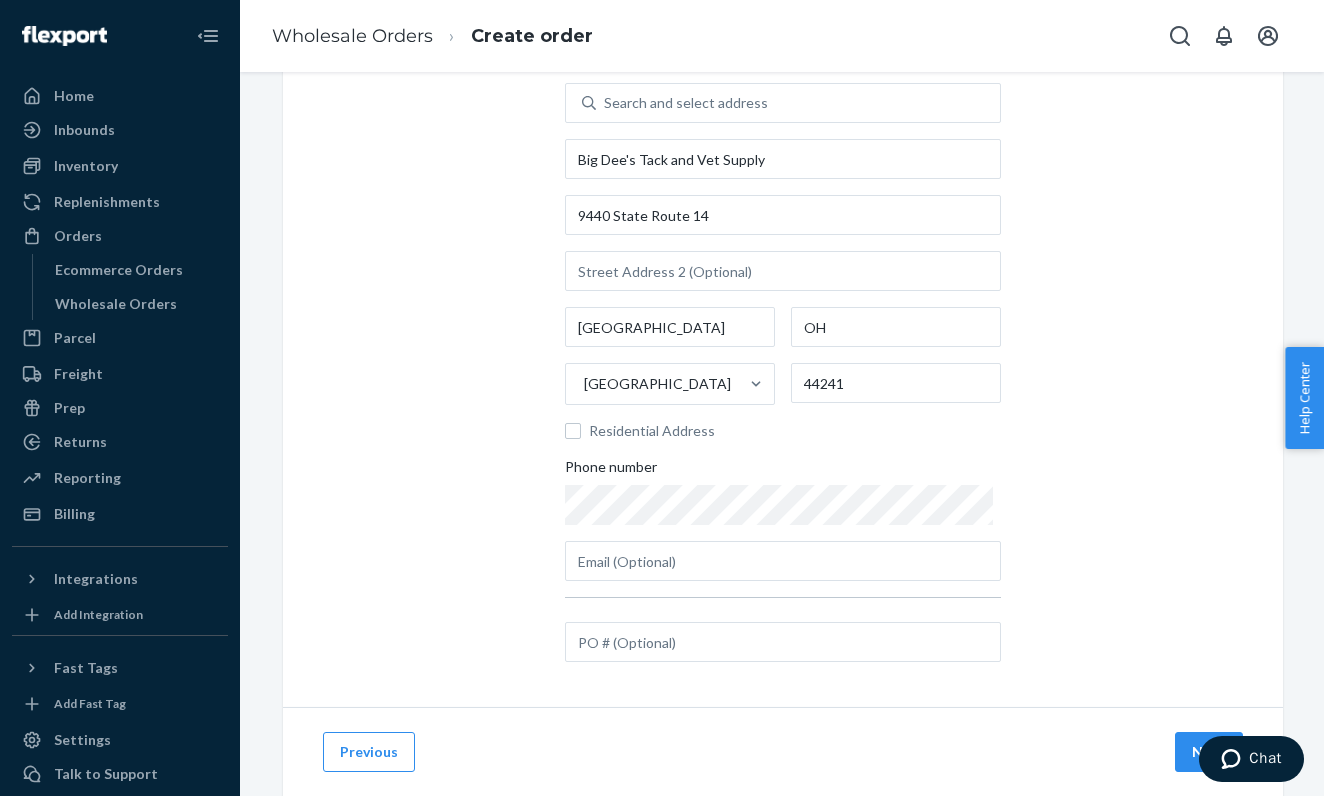 scroll, scrollTop: 0, scrollLeft: 0, axis: both 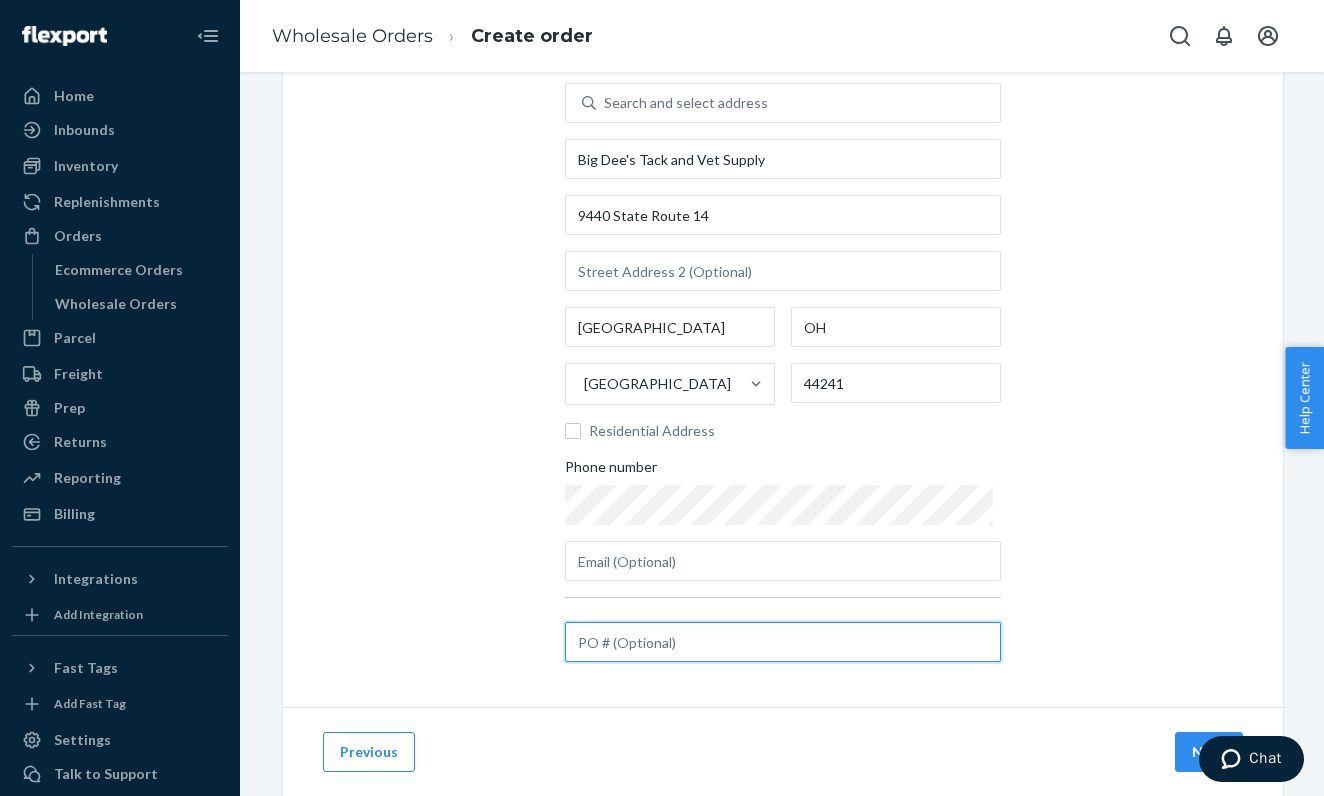 click at bounding box center (783, 642) 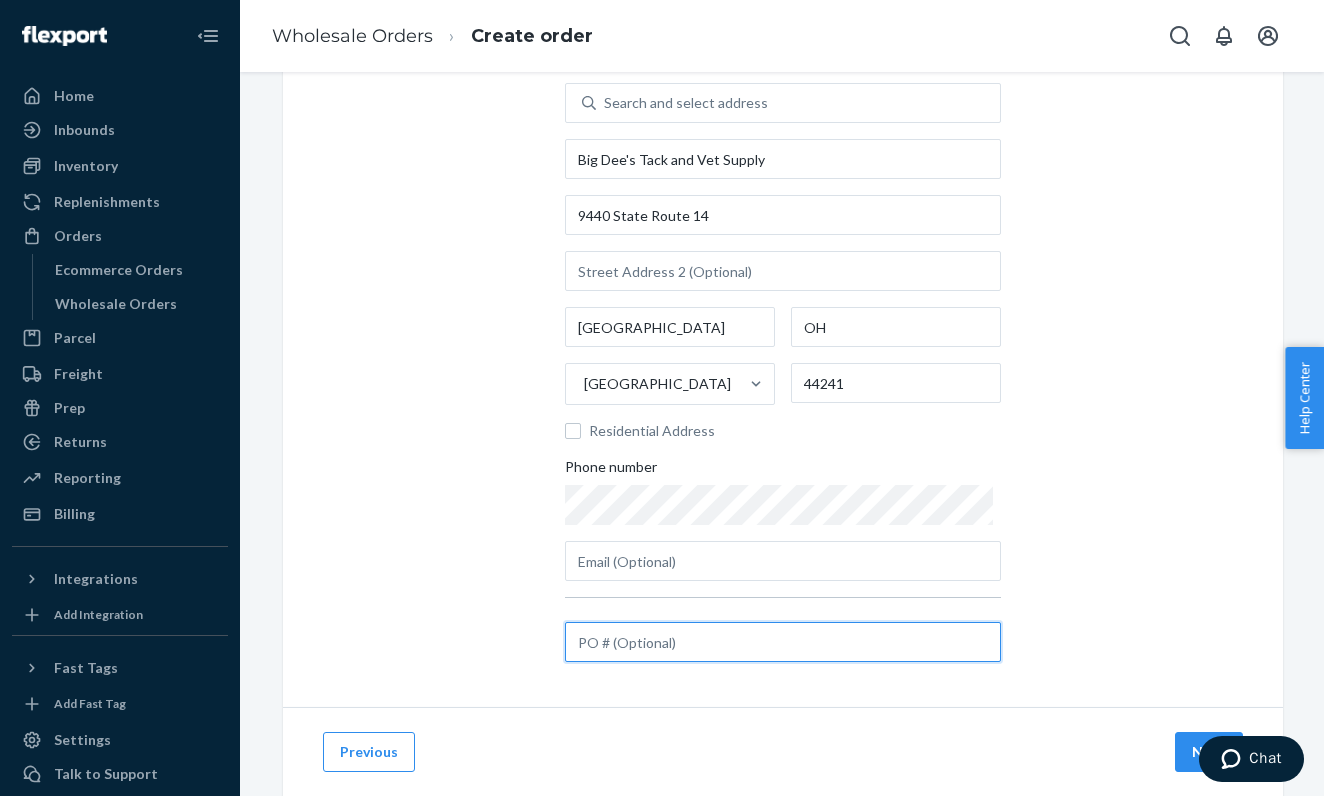 click at bounding box center (783, 642) 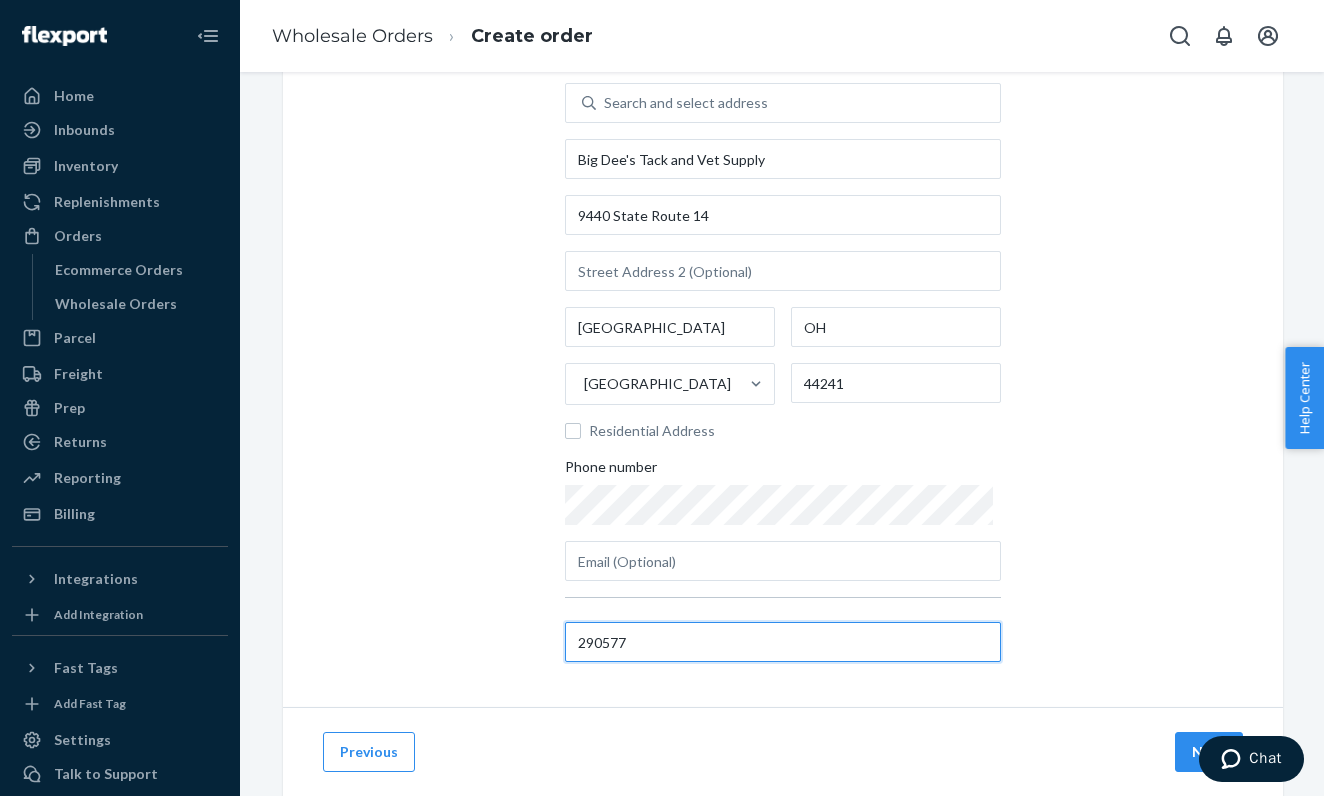 type on "290577" 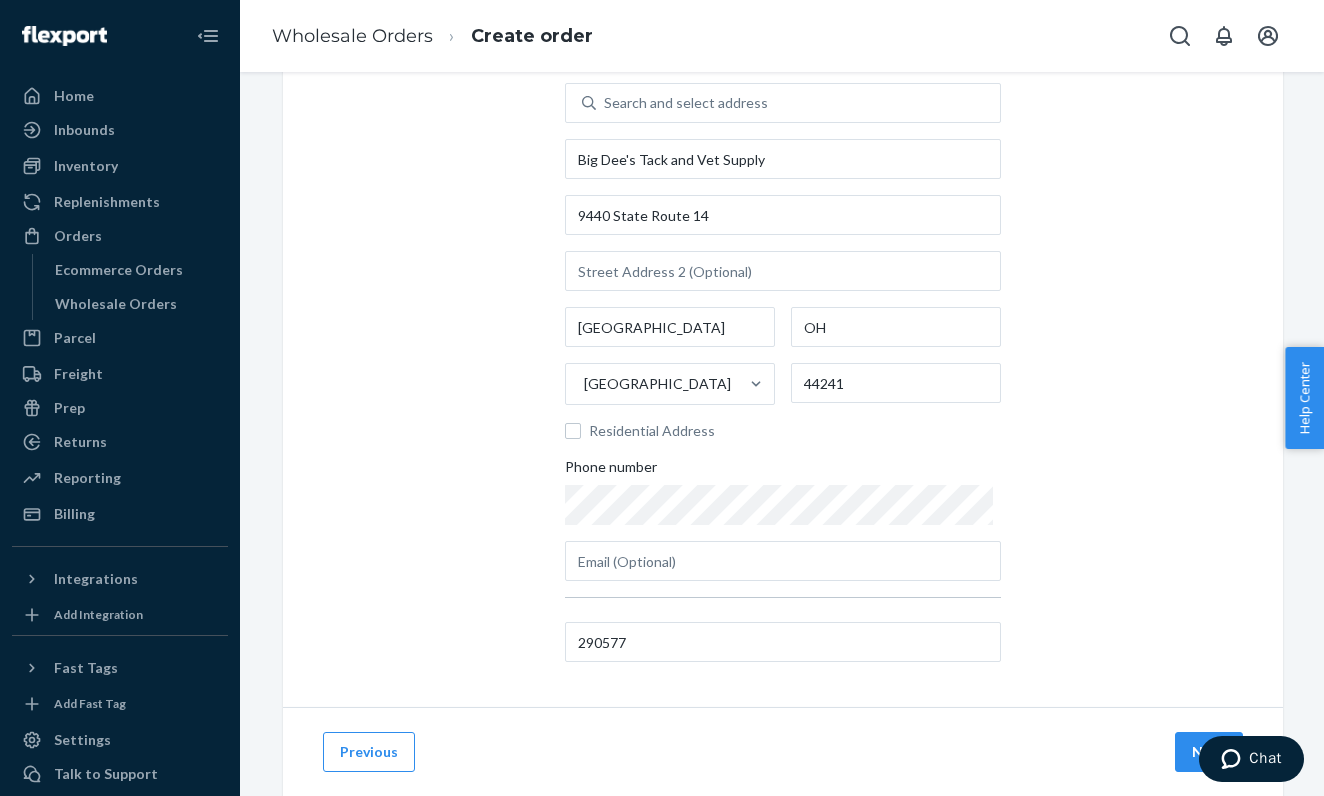 click on "Add the destination address Search and select address Big Dee's Tack and Vet Supply [STREET_ADDRESS] Residential Address Phone number 290577" at bounding box center (783, 346) 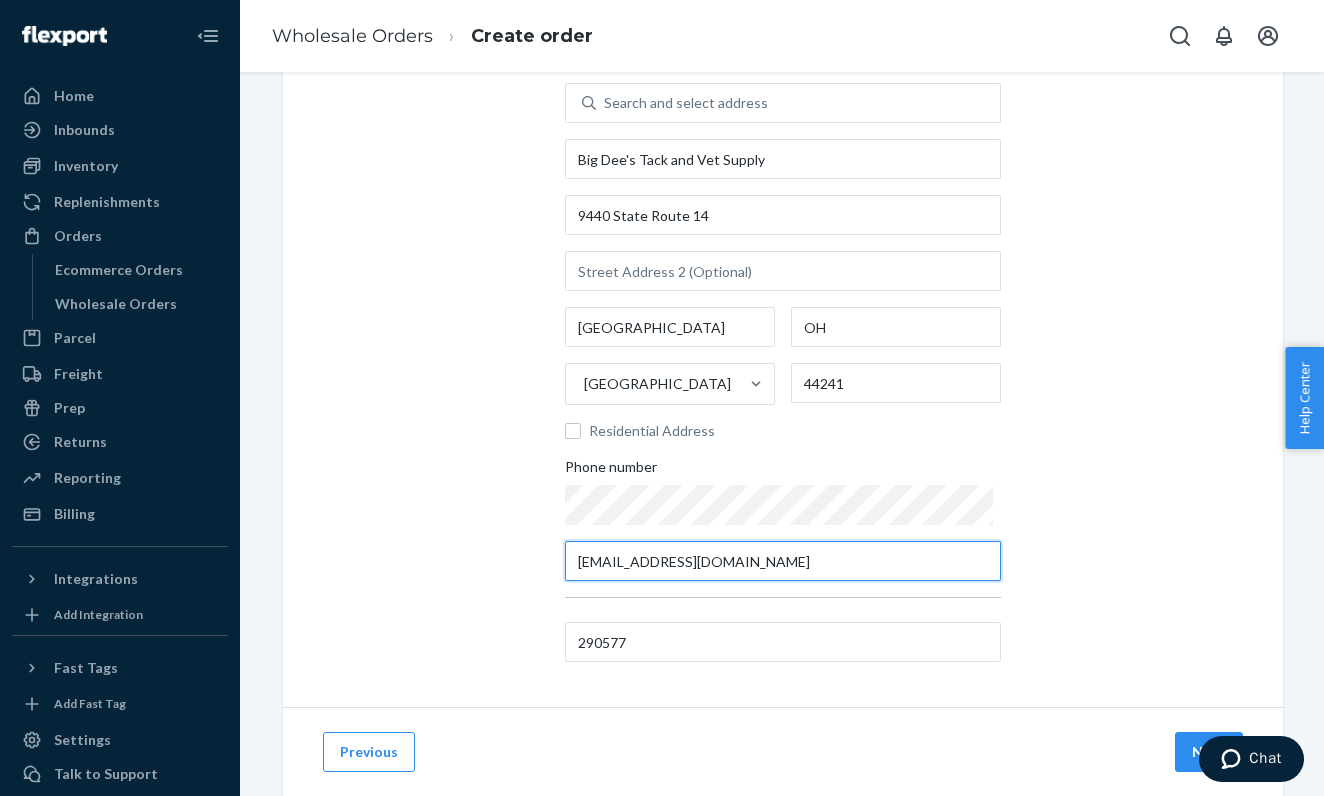 type on "[EMAIL_ADDRESS][DOMAIN_NAME]" 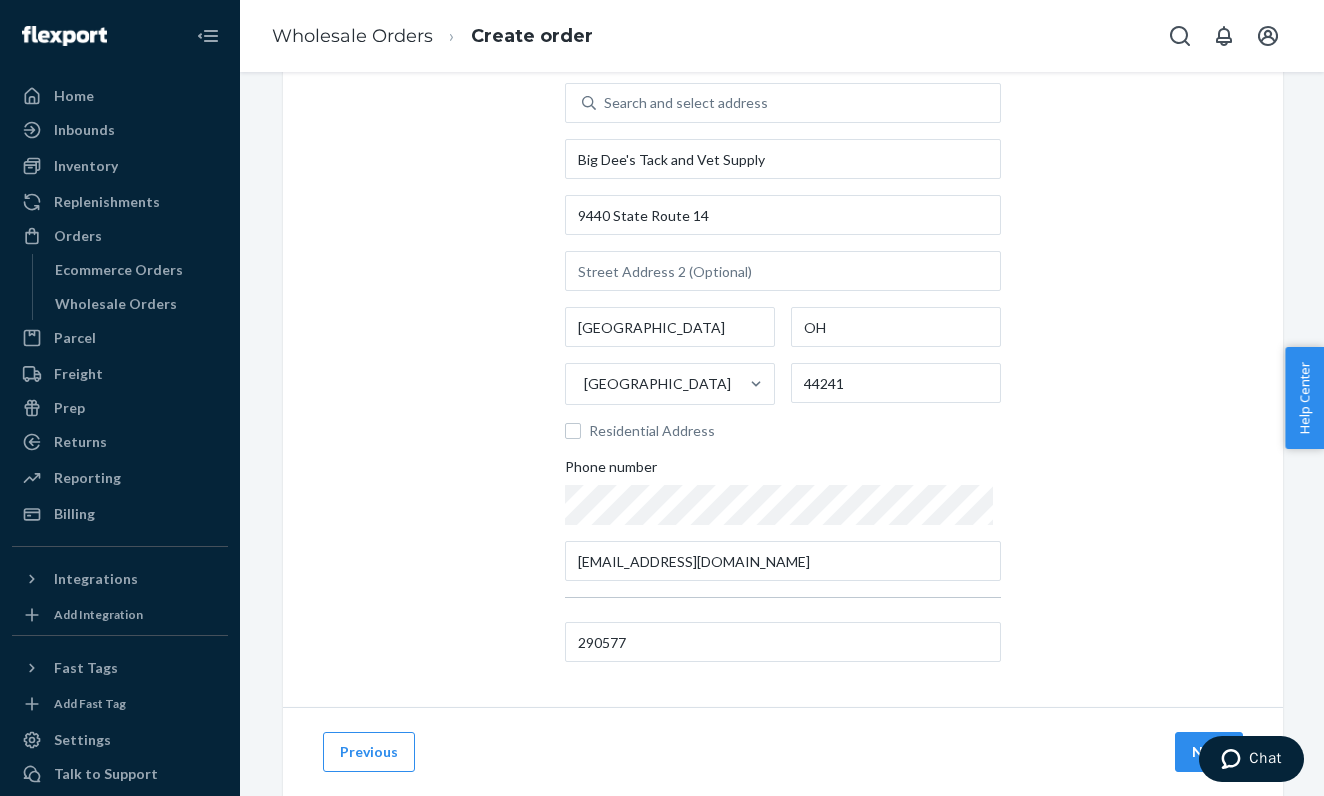click on "Add the destination address Search and select address Big Dee's Tack and Vet Supply [STREET_ADDRESS] Residential Address Phone number [EMAIL_ADDRESS][DOMAIN_NAME] 290577" at bounding box center [783, 346] 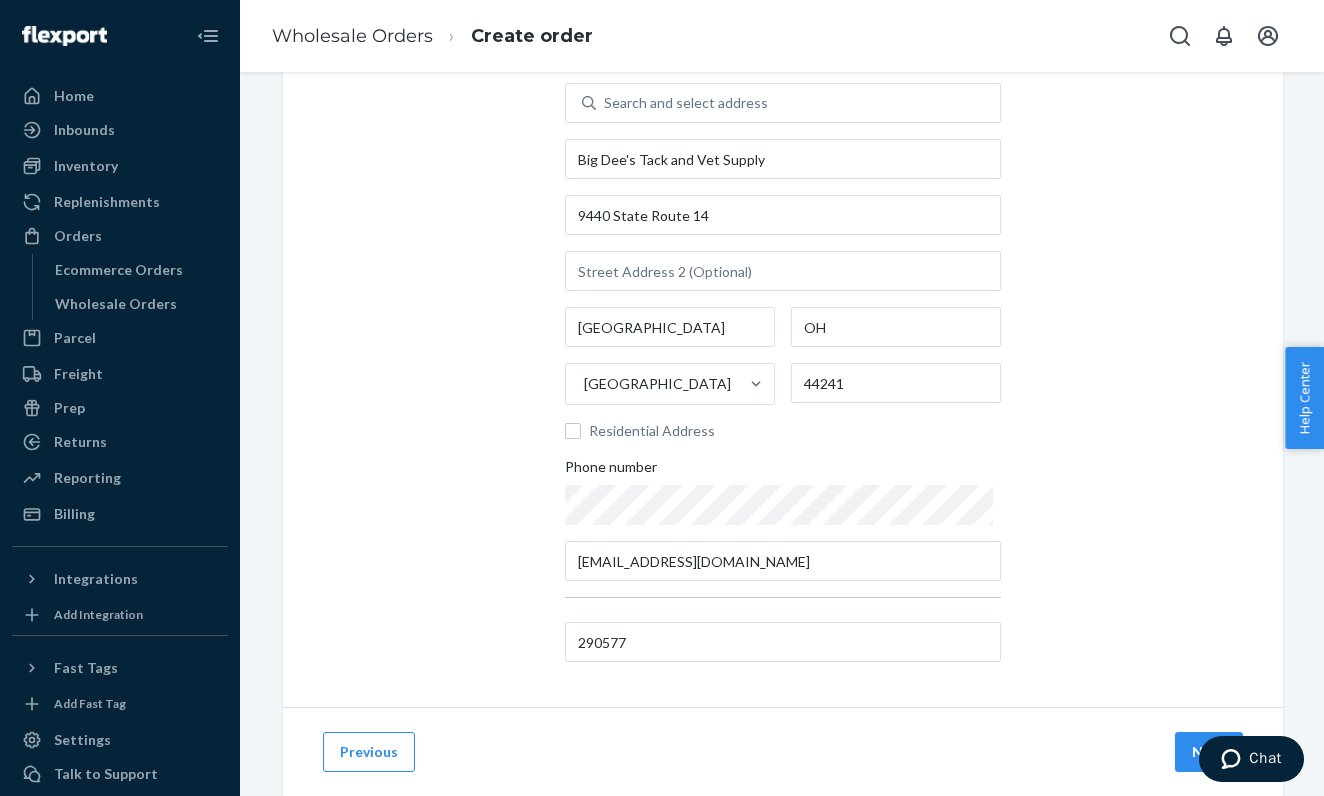 scroll, scrollTop: 117, scrollLeft: 0, axis: vertical 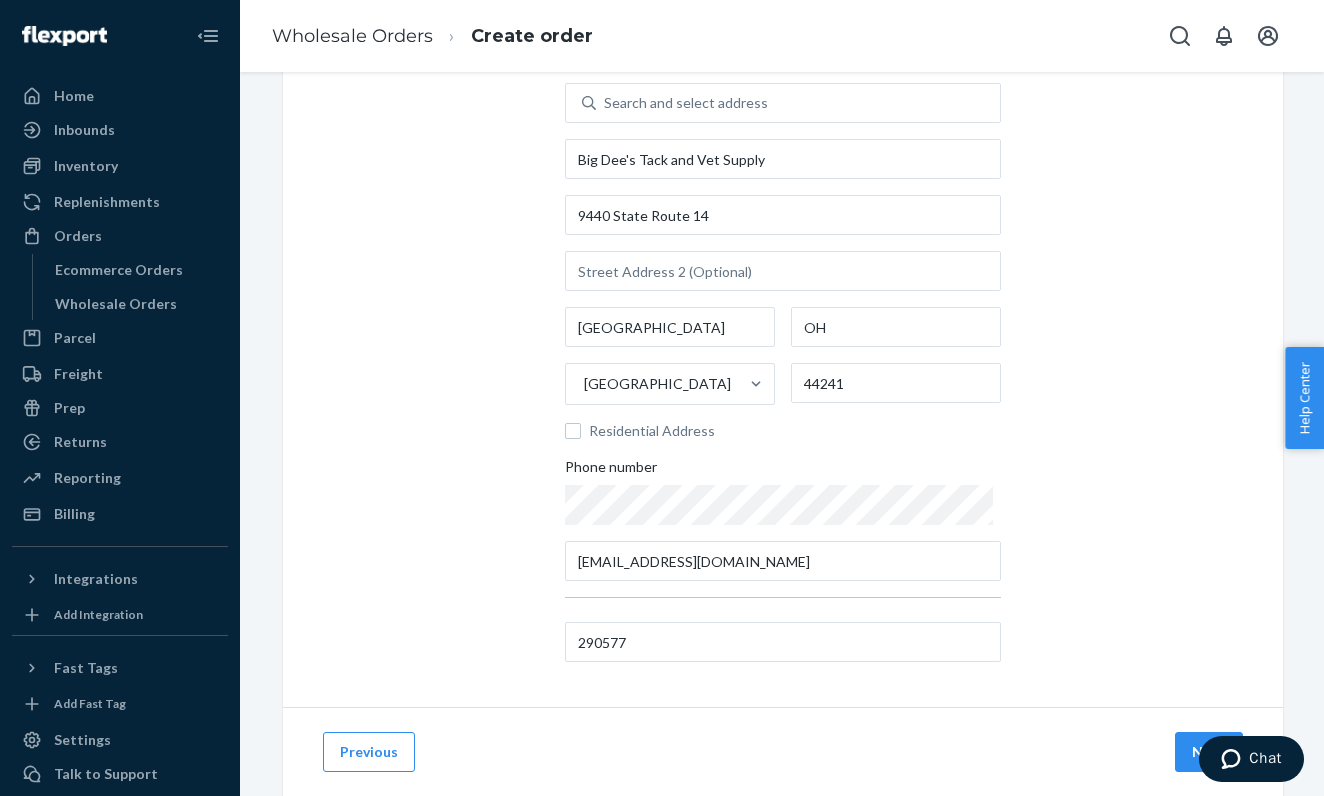 click on "Chat" at bounding box center [1251, 759] 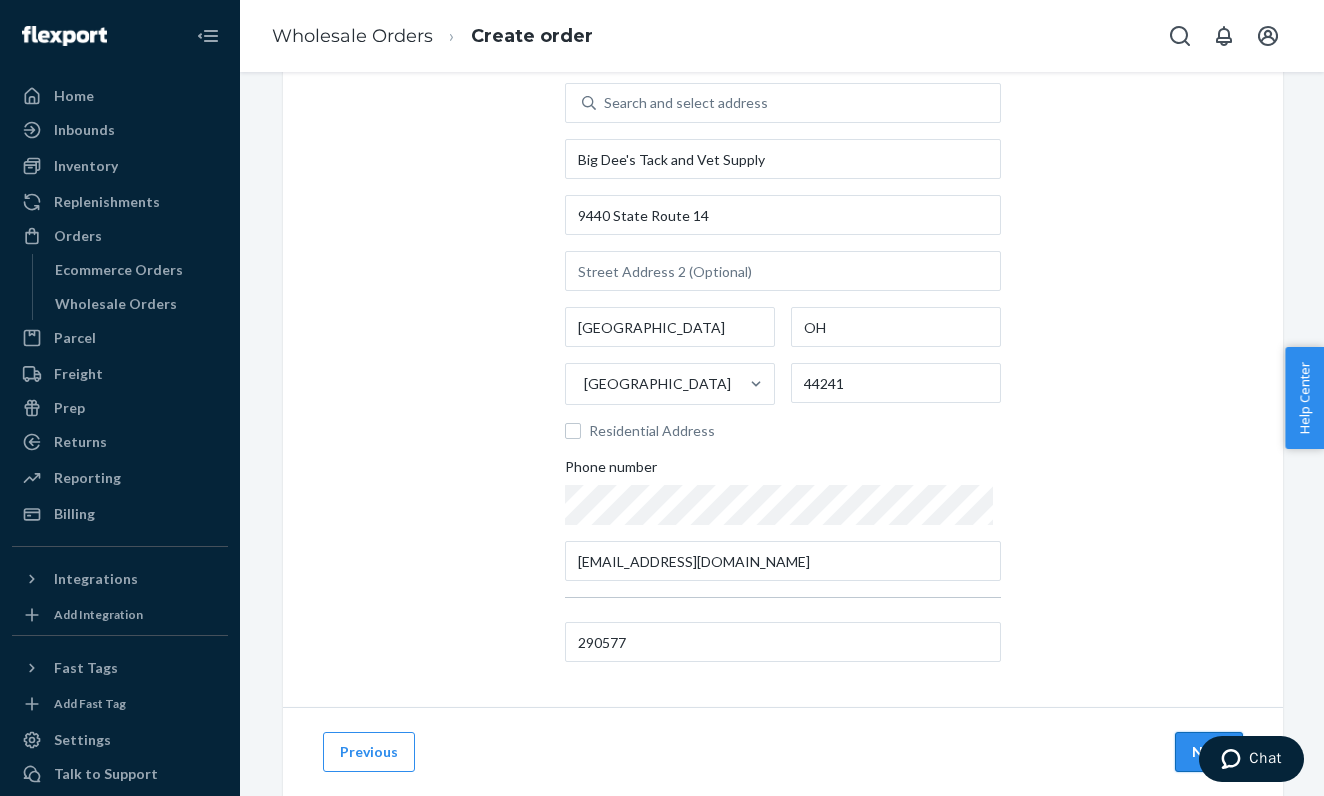 click on "Next" at bounding box center [1209, 752] 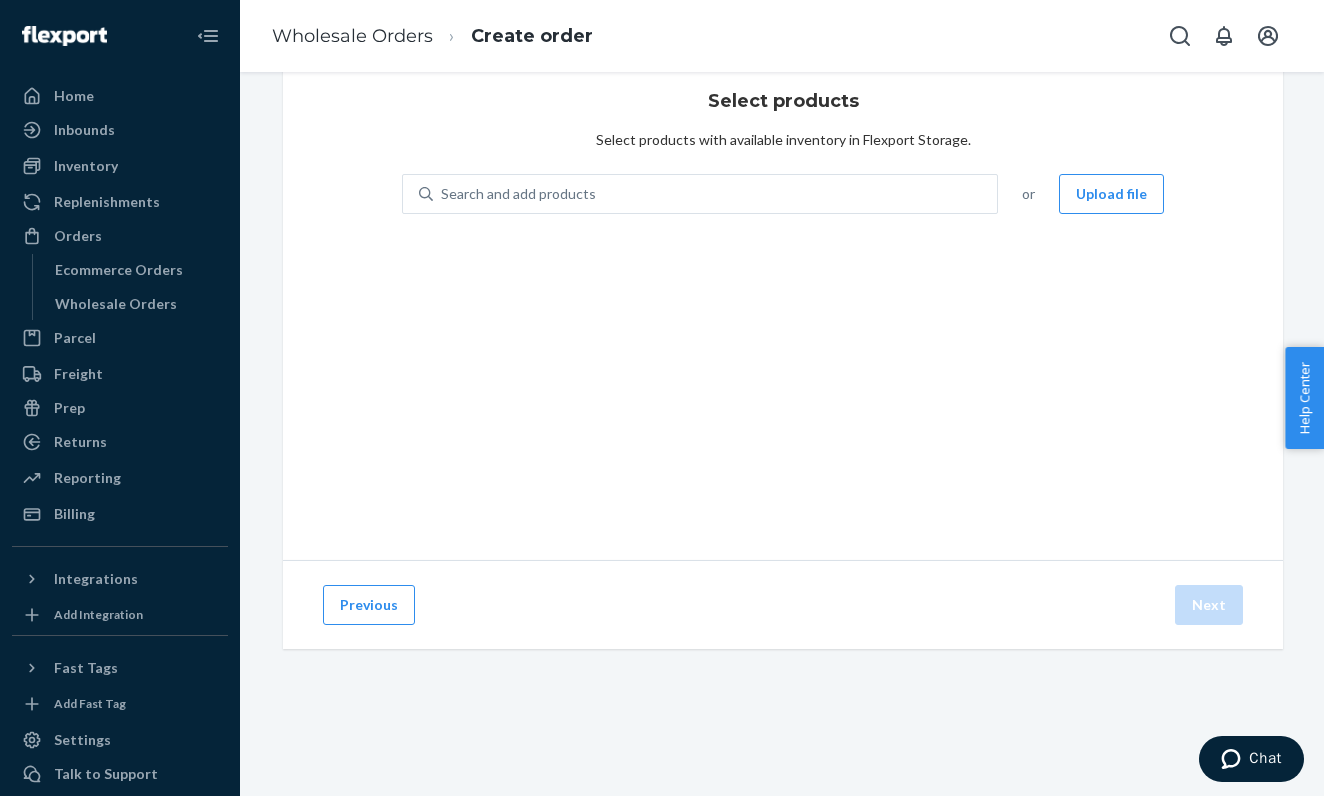 scroll, scrollTop: 54, scrollLeft: 0, axis: vertical 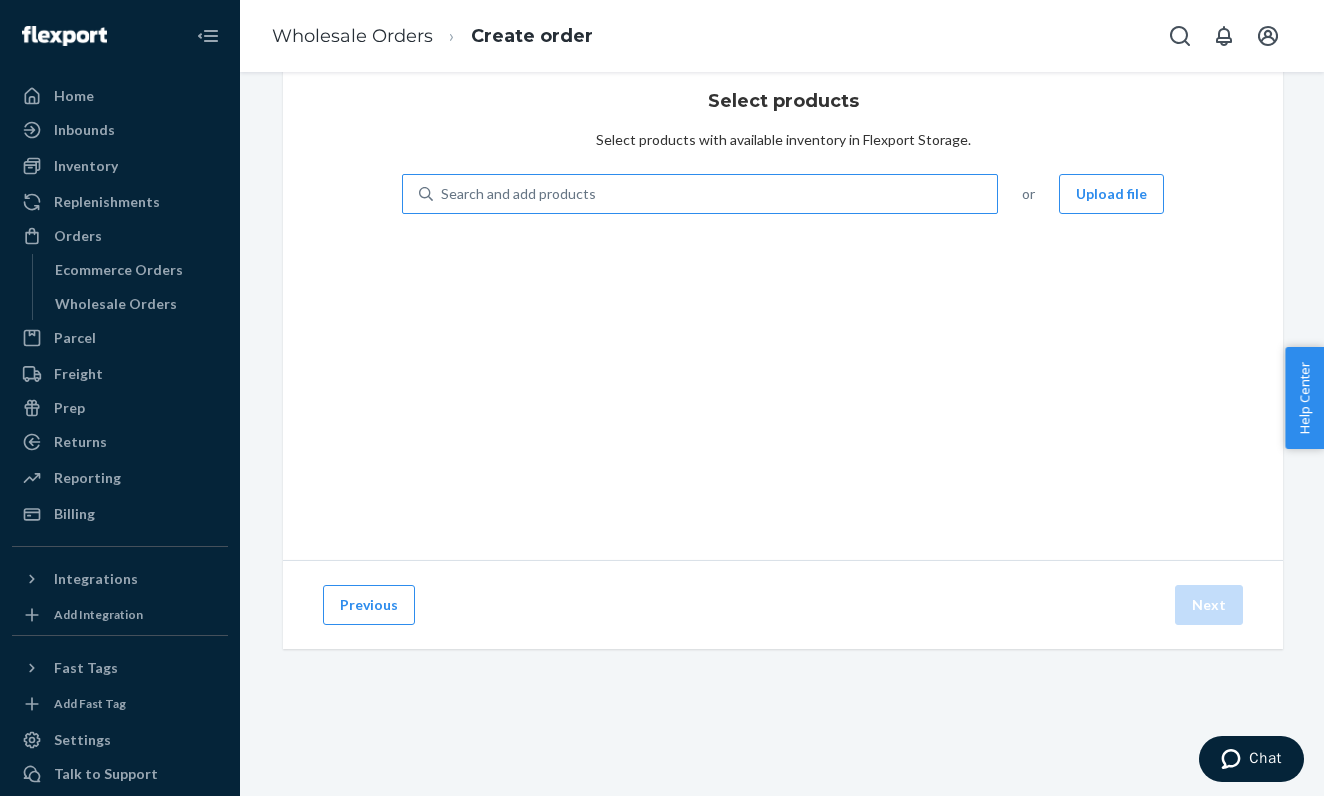 click on "Search and add products" at bounding box center [715, 194] 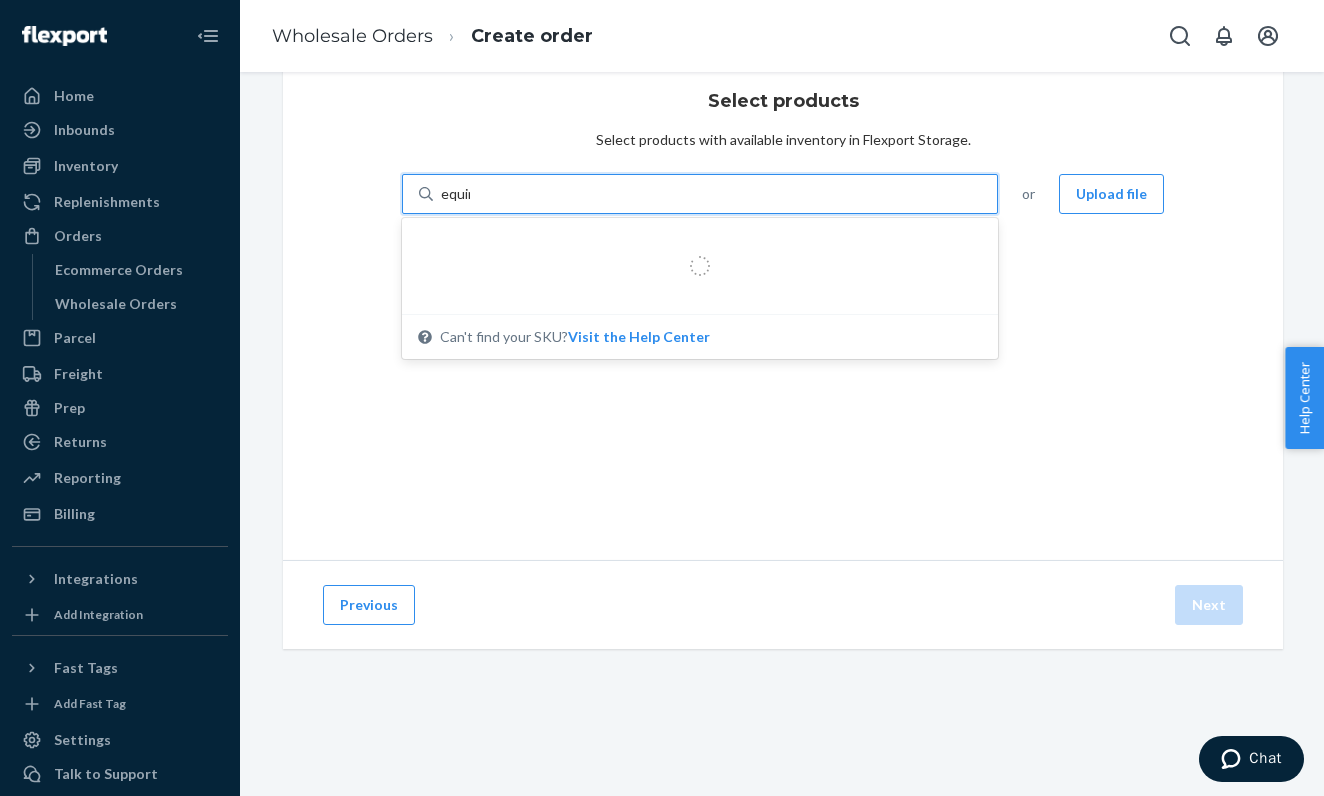 type on "equine" 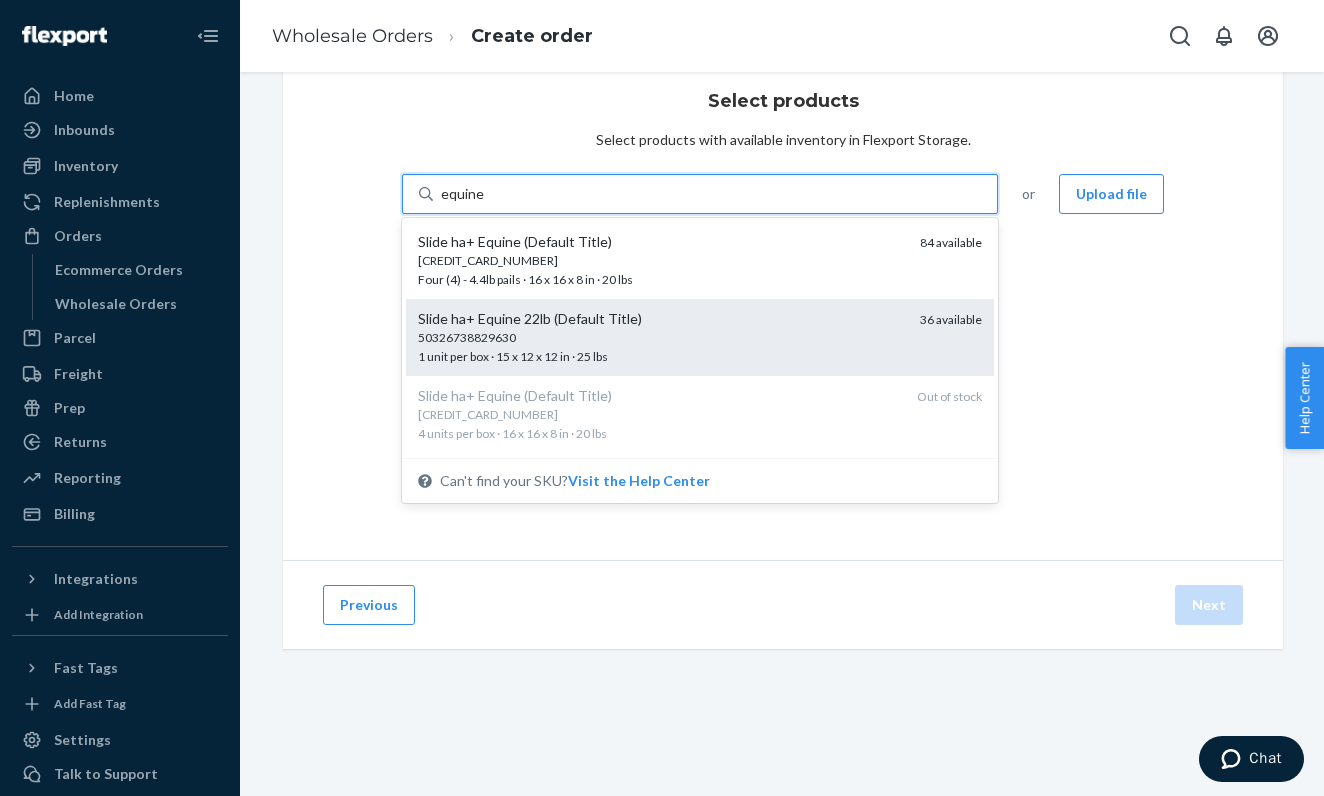 click on "50326738829630 1 unit per box · 15 x 12 x 12 in · 25 lbs" at bounding box center [661, 346] 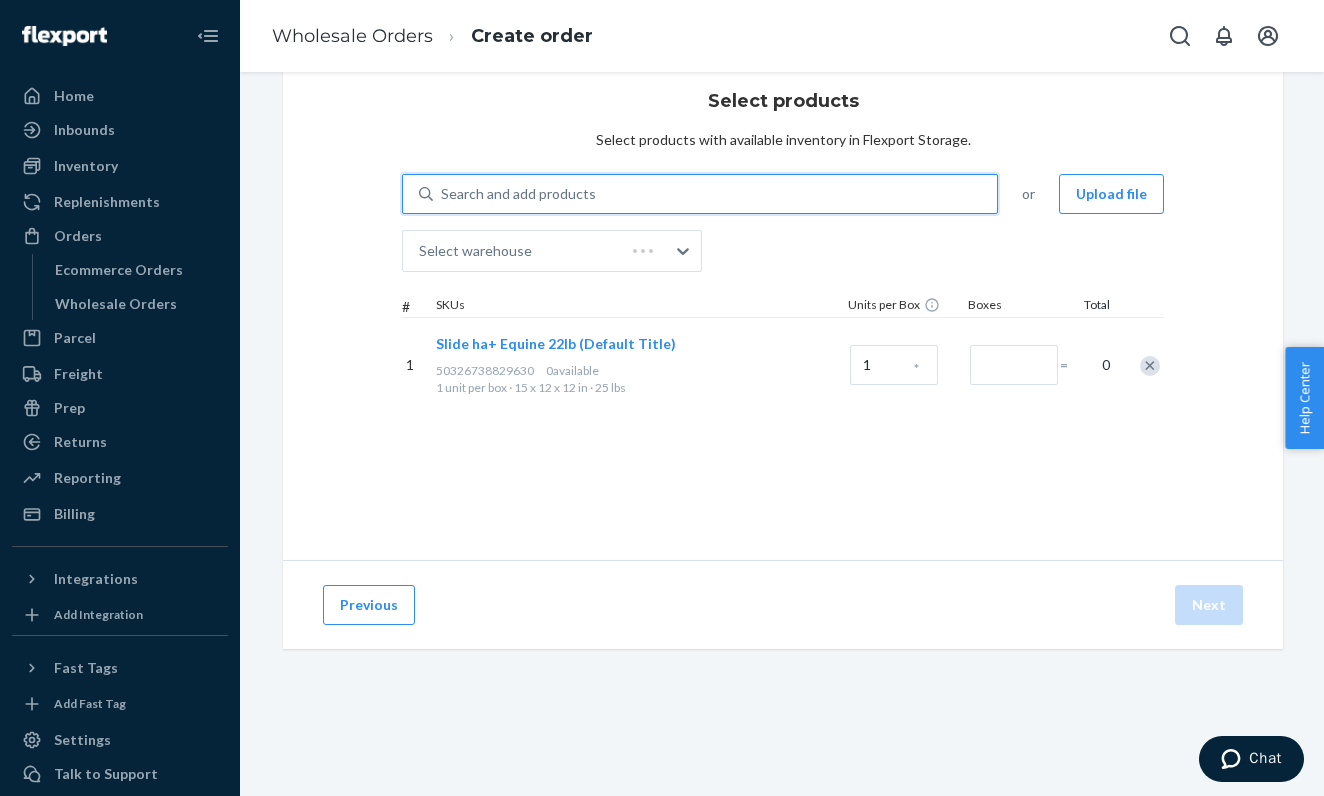 type 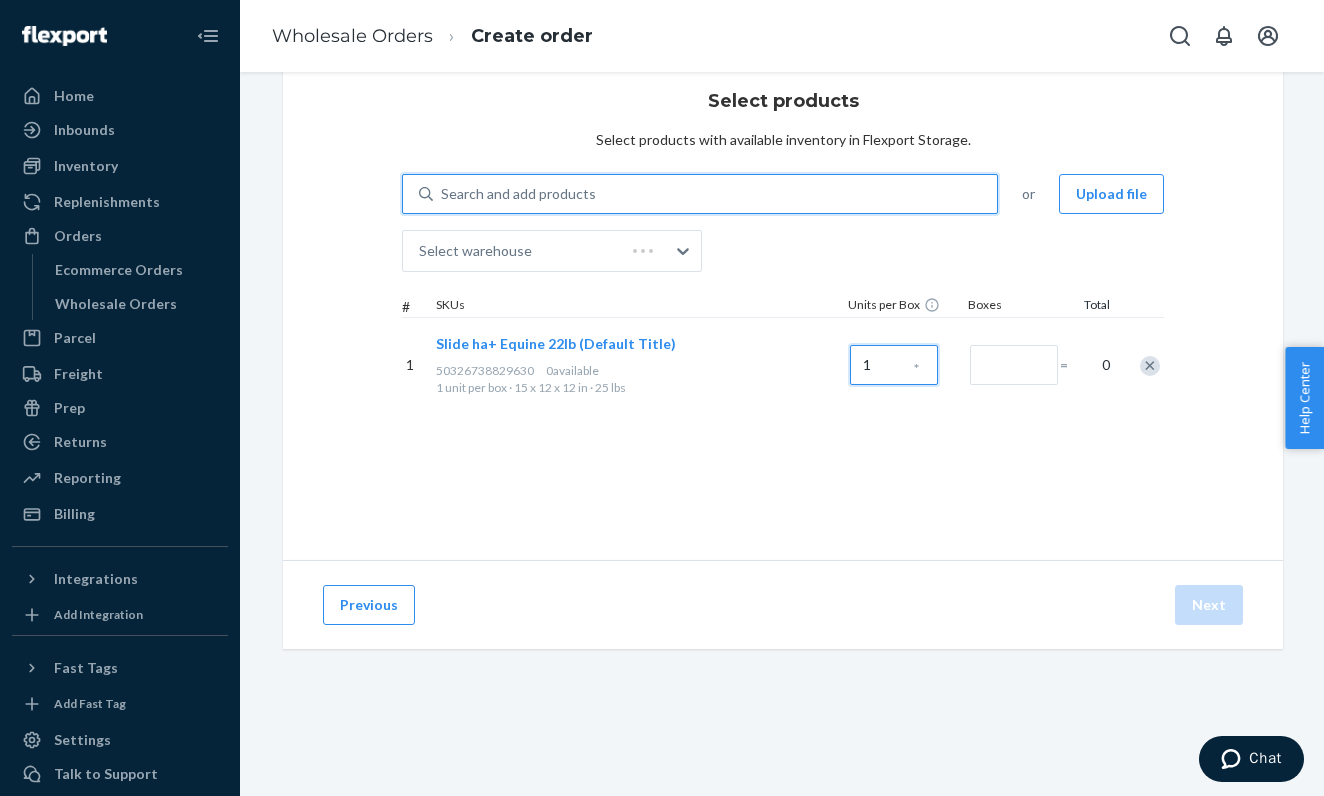 click on "1" at bounding box center [894, 365] 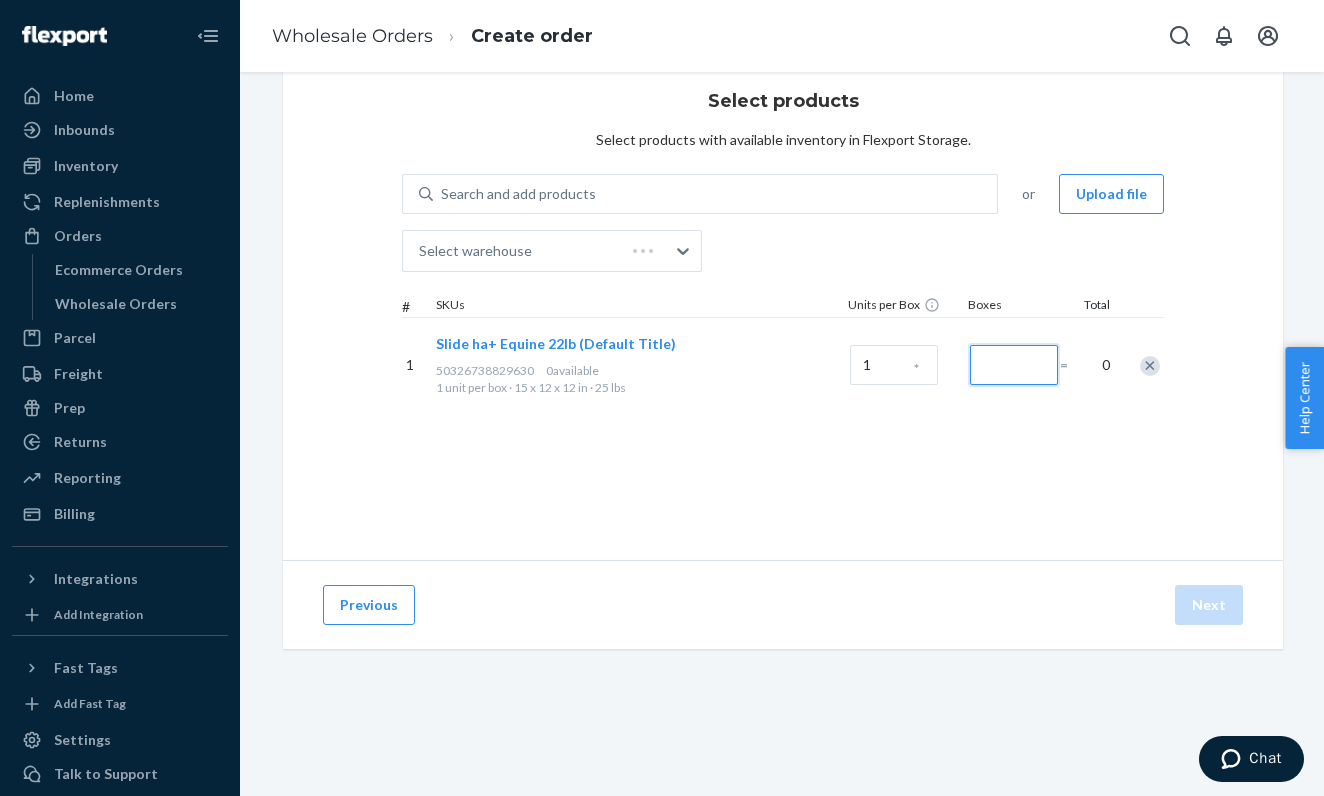 click at bounding box center [1014, 365] 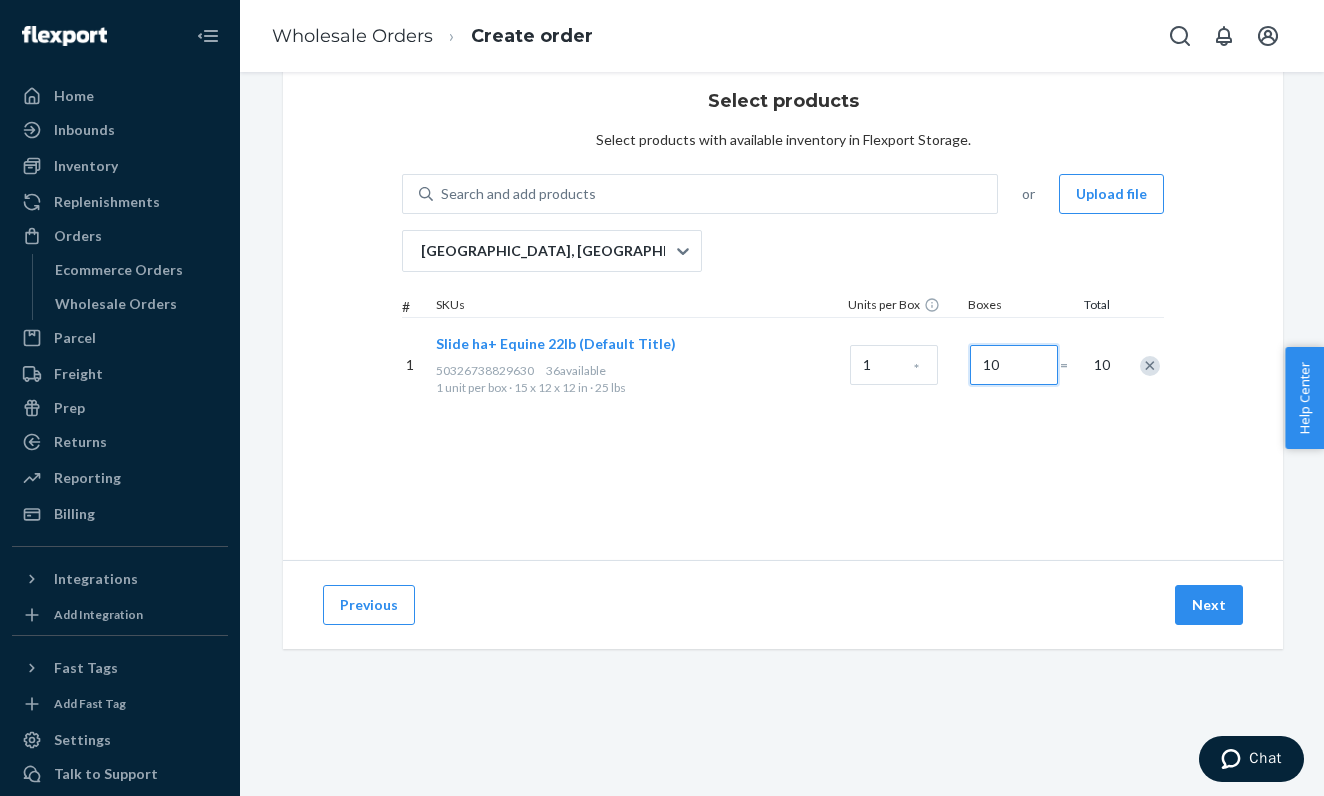 click on "10" at bounding box center [1014, 365] 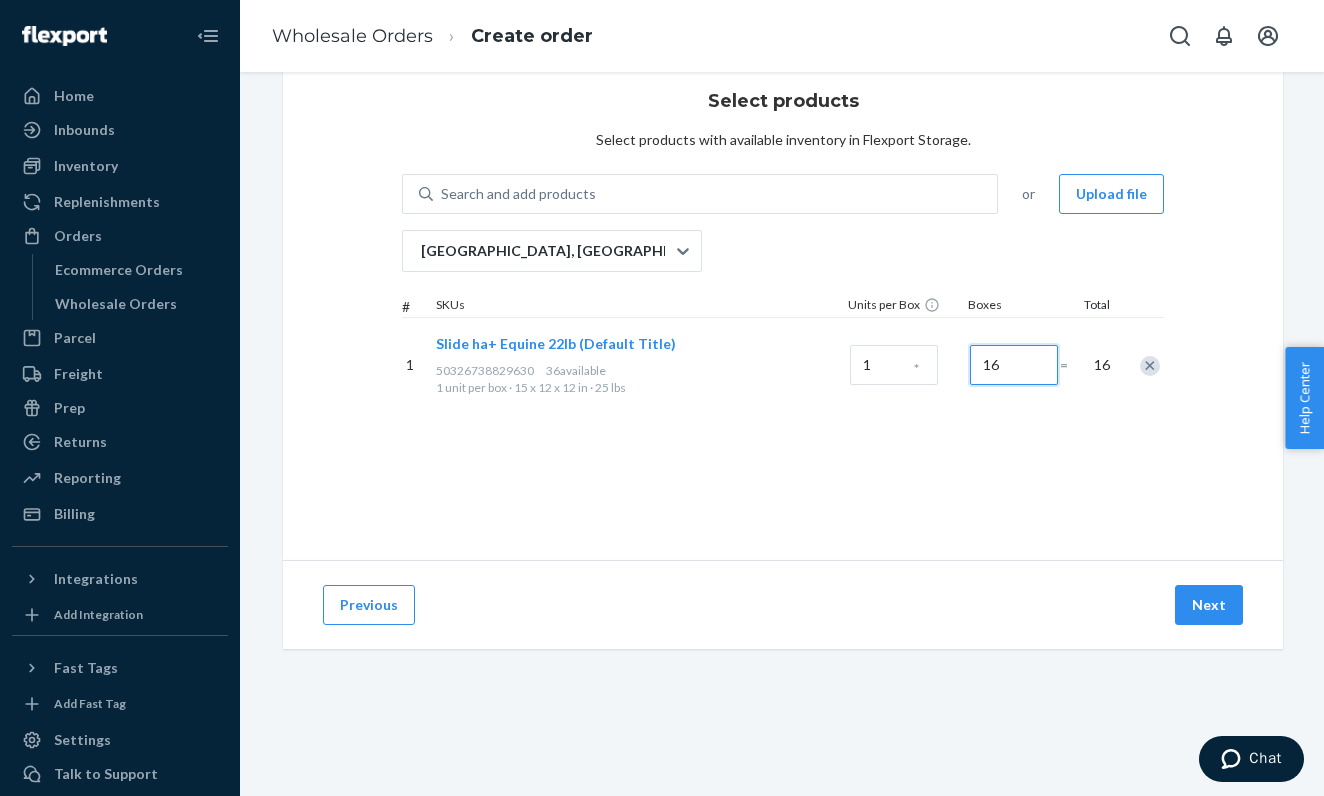type on "16" 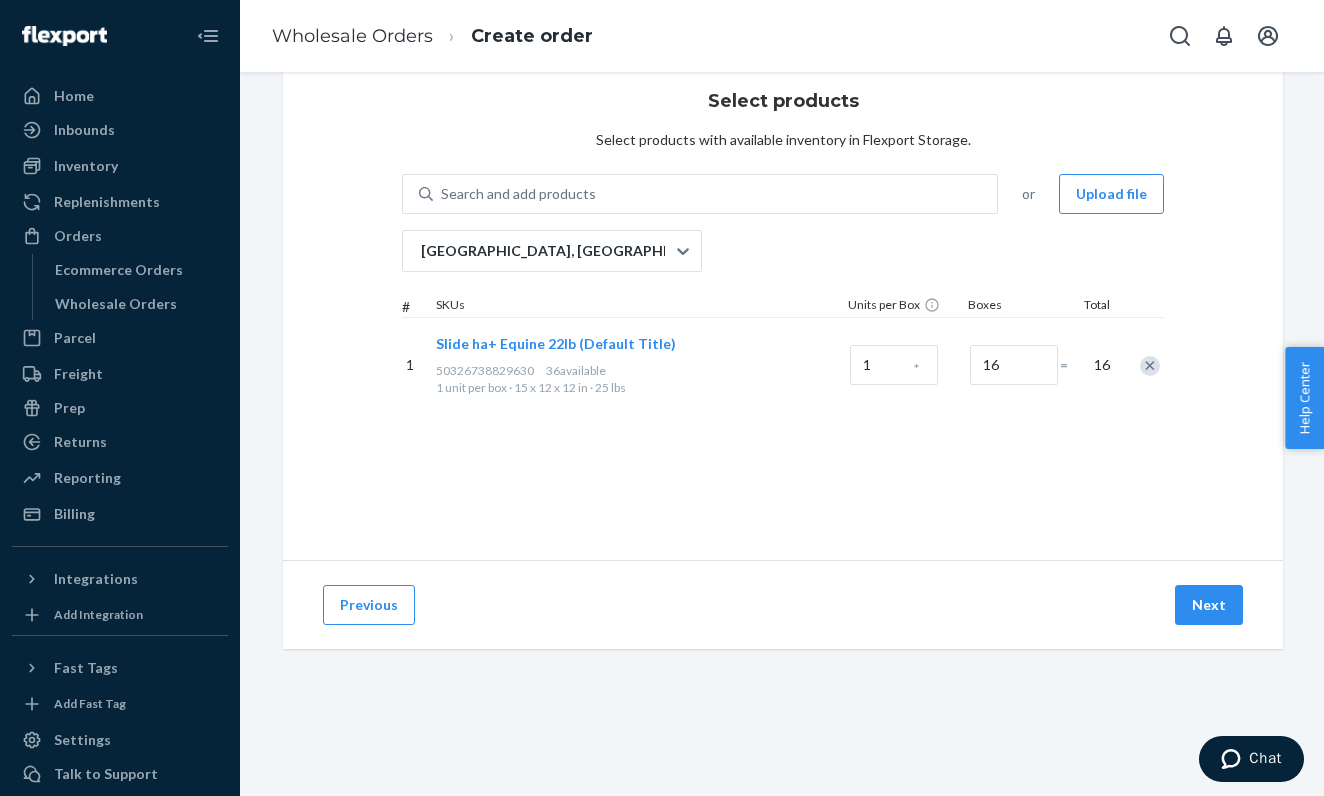 click on "Select products Select products with available inventory in Flexport Storage. Search and add products or Upload file [GEOGRAPHIC_DATA] # SKUs Units per Box Boxes Total 1   Slide ha+ Equine 22lb (Default Title) 50326738829630 36  available   1 unit per box · 15 x 12 x 12 in · 25 lbs 1 * 16 = 16" at bounding box center (783, 304) 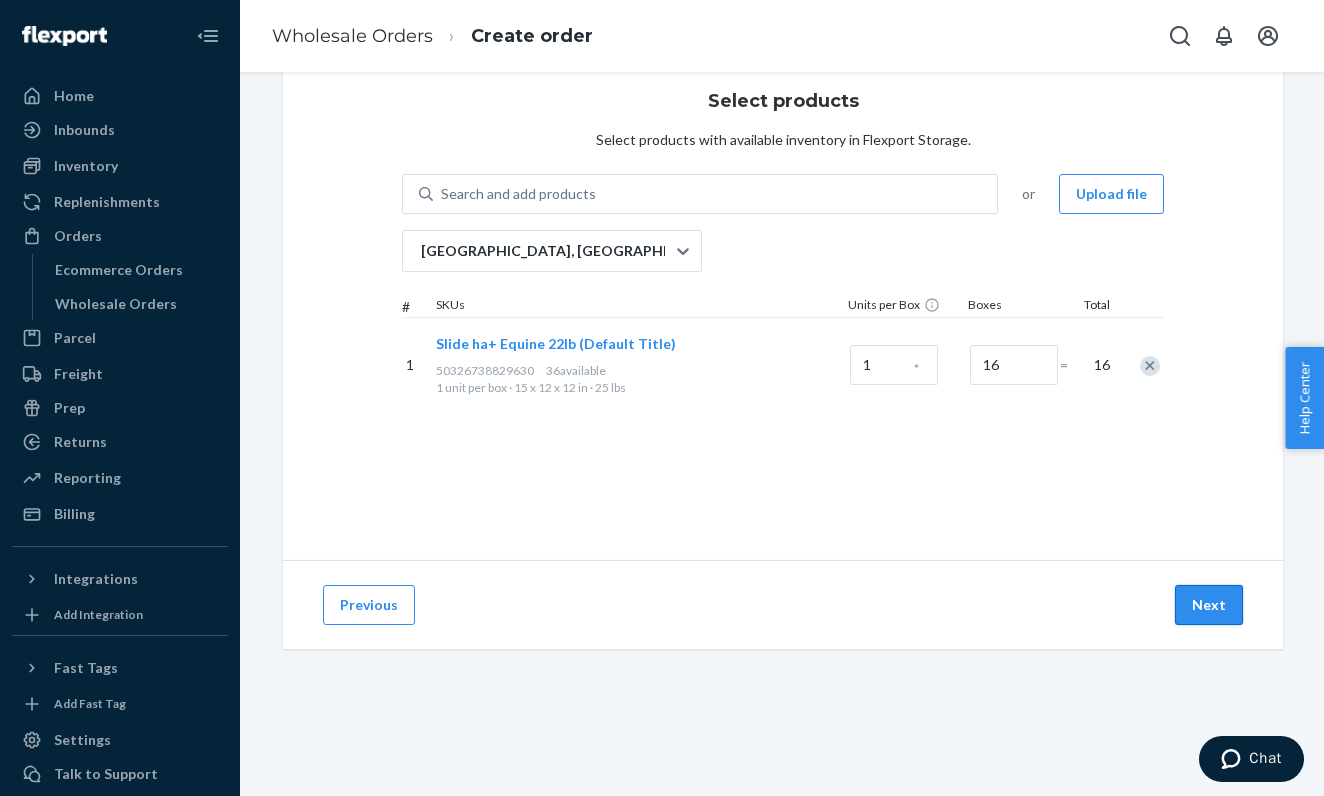 click on "Next" at bounding box center [1209, 605] 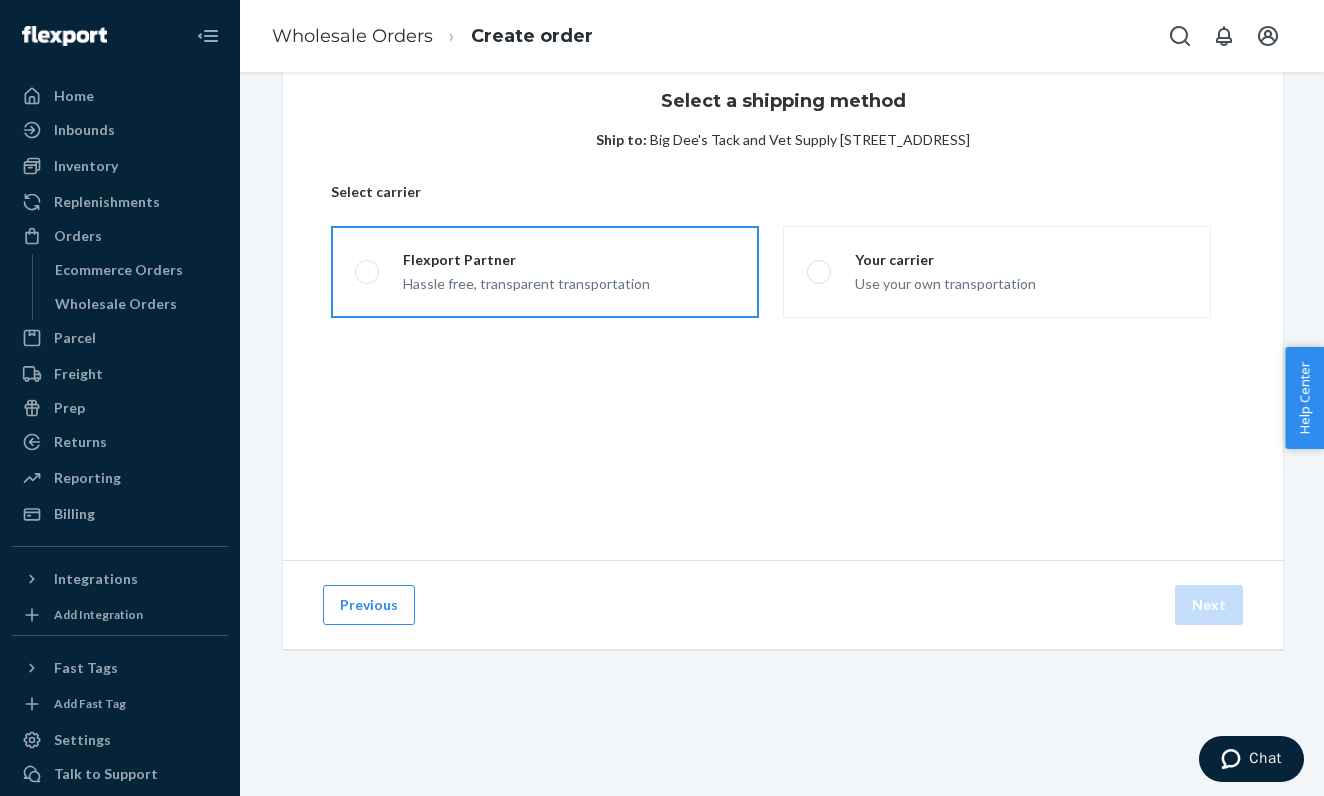 click on "Flexport Partner Hassle free, transparent transportation" at bounding box center [545, 272] 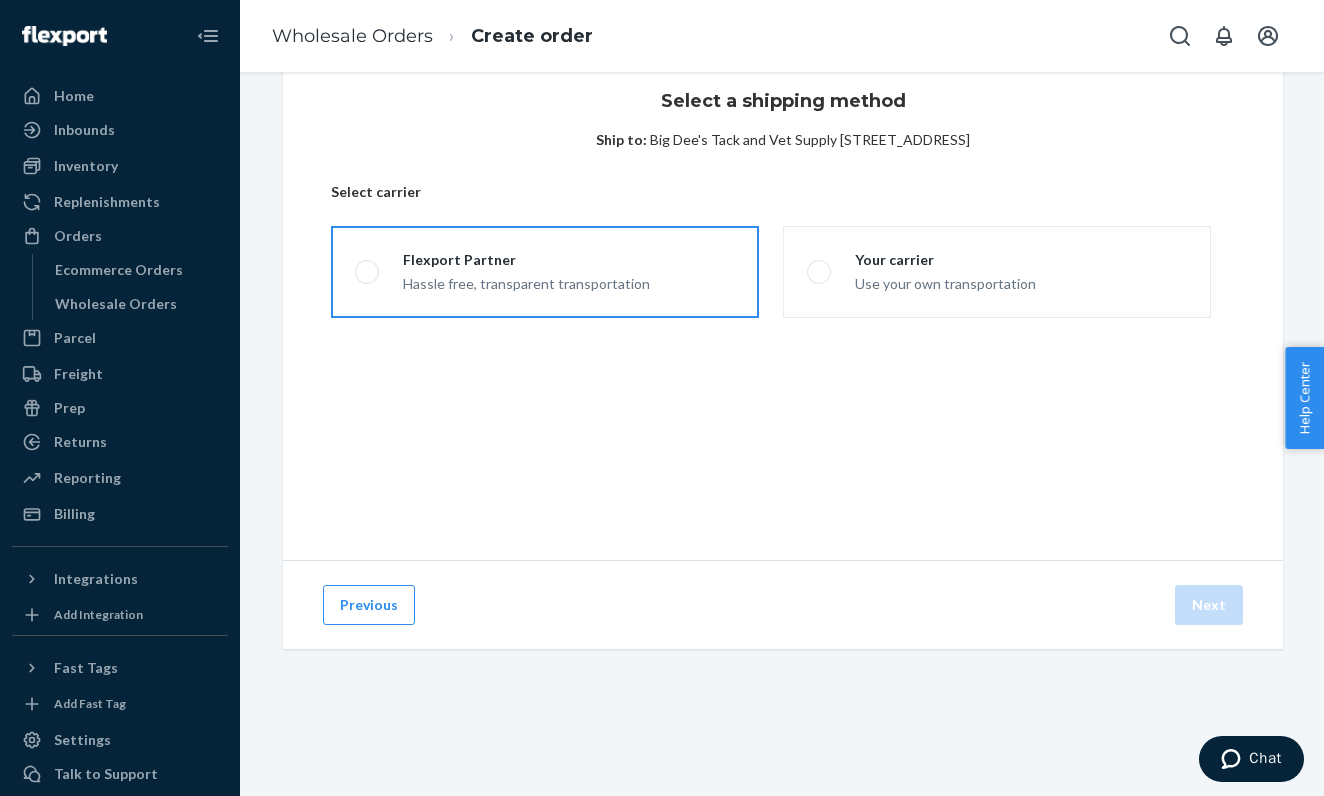 click on "Flexport Partner Hassle free, transparent transportation" at bounding box center (361, 272) 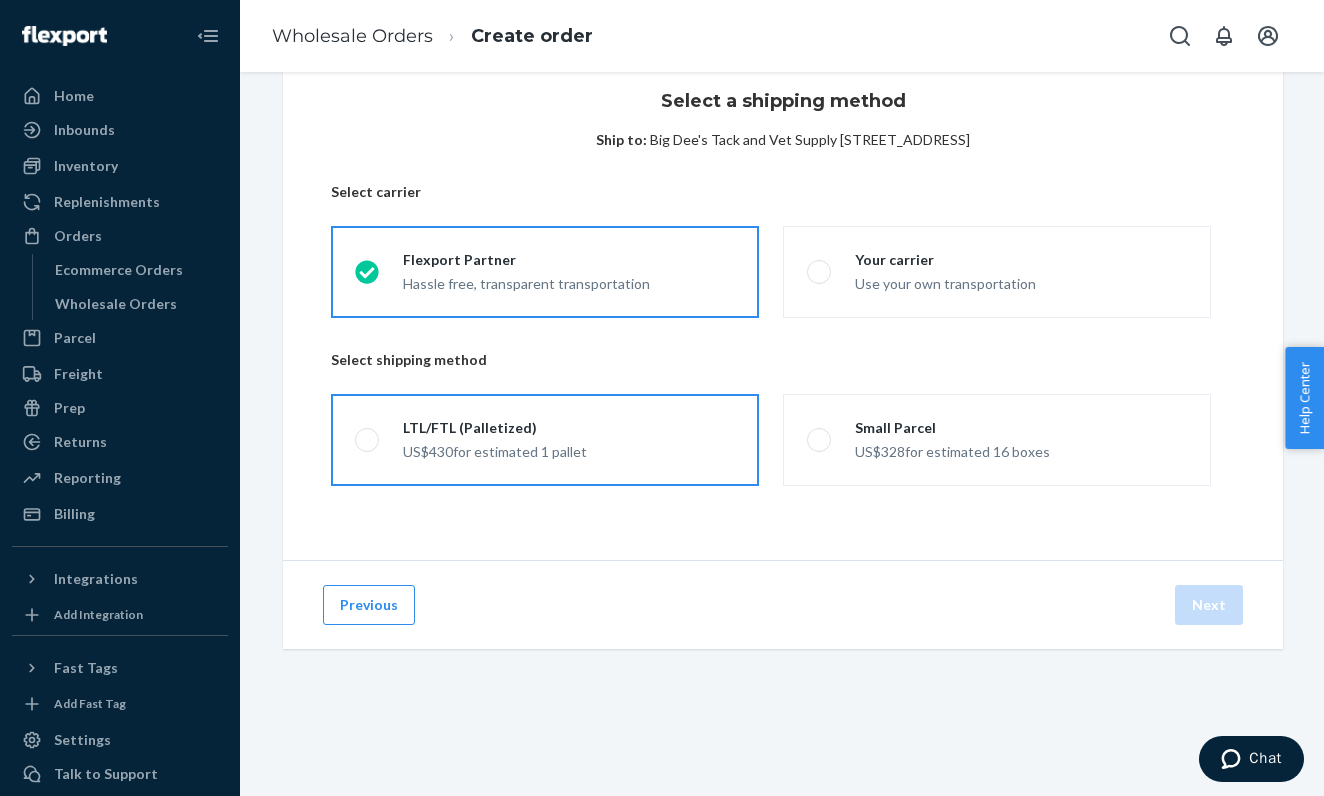 click on "US$430  for estimated 1 pallet" at bounding box center [495, 450] 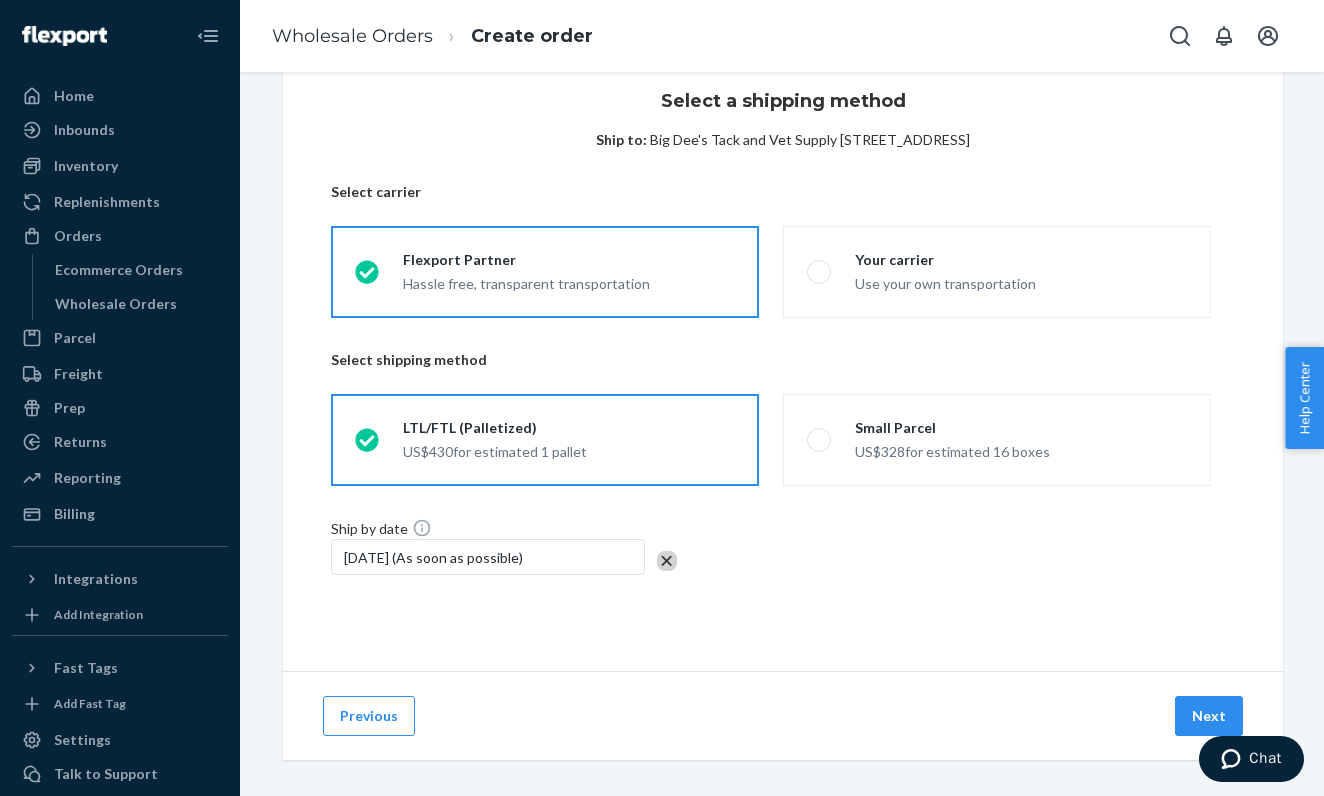 click on "[DATE]   (As soon as possible)" at bounding box center [488, 557] 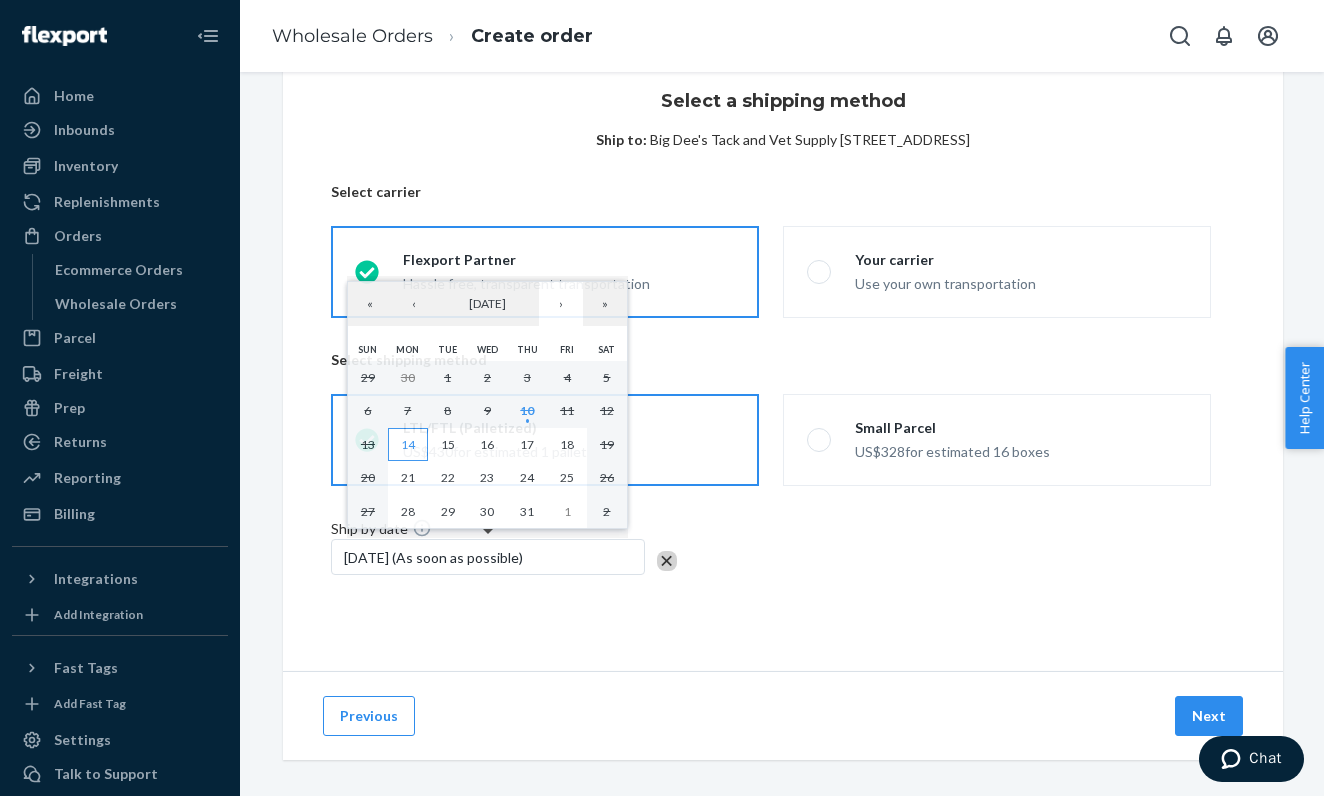click on "14" at bounding box center (408, 445) 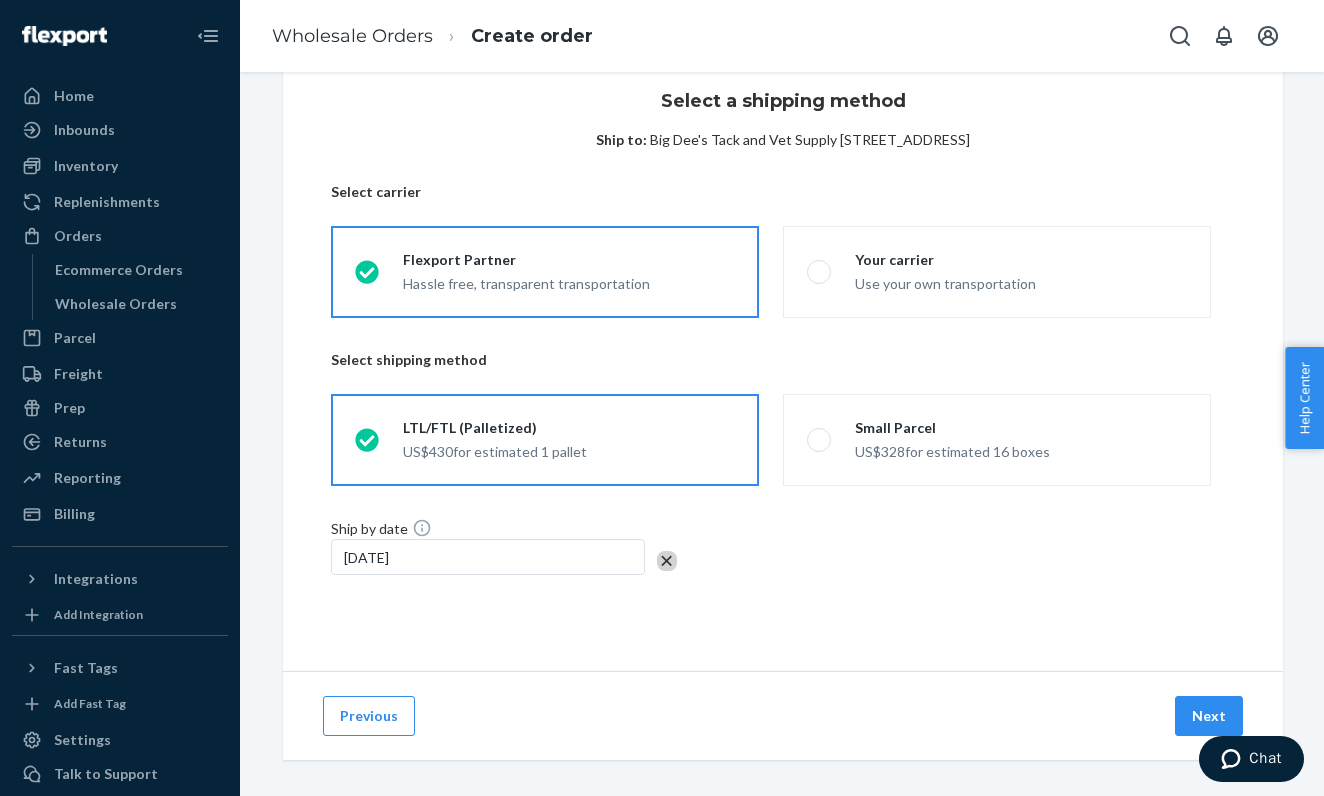 scroll, scrollTop: 0, scrollLeft: 0, axis: both 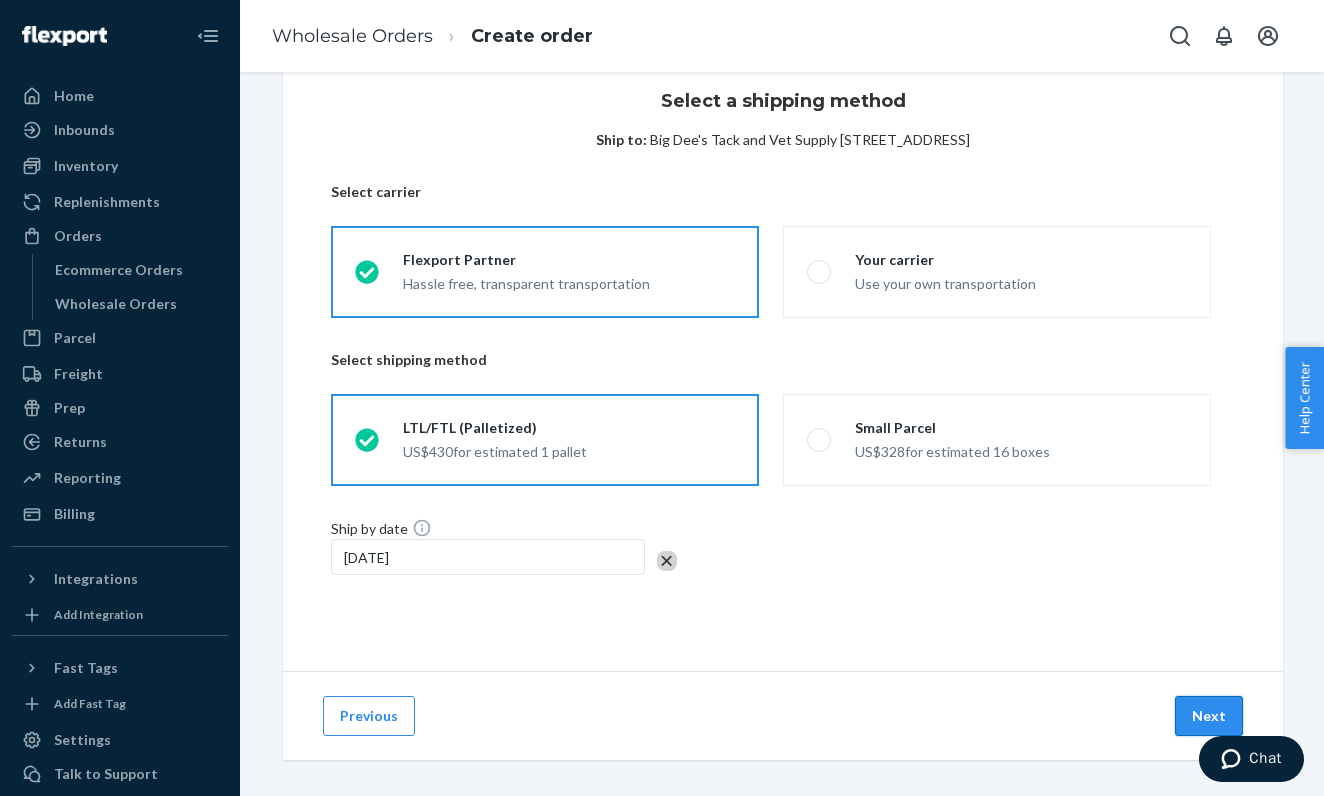 click on "Next" at bounding box center [1209, 716] 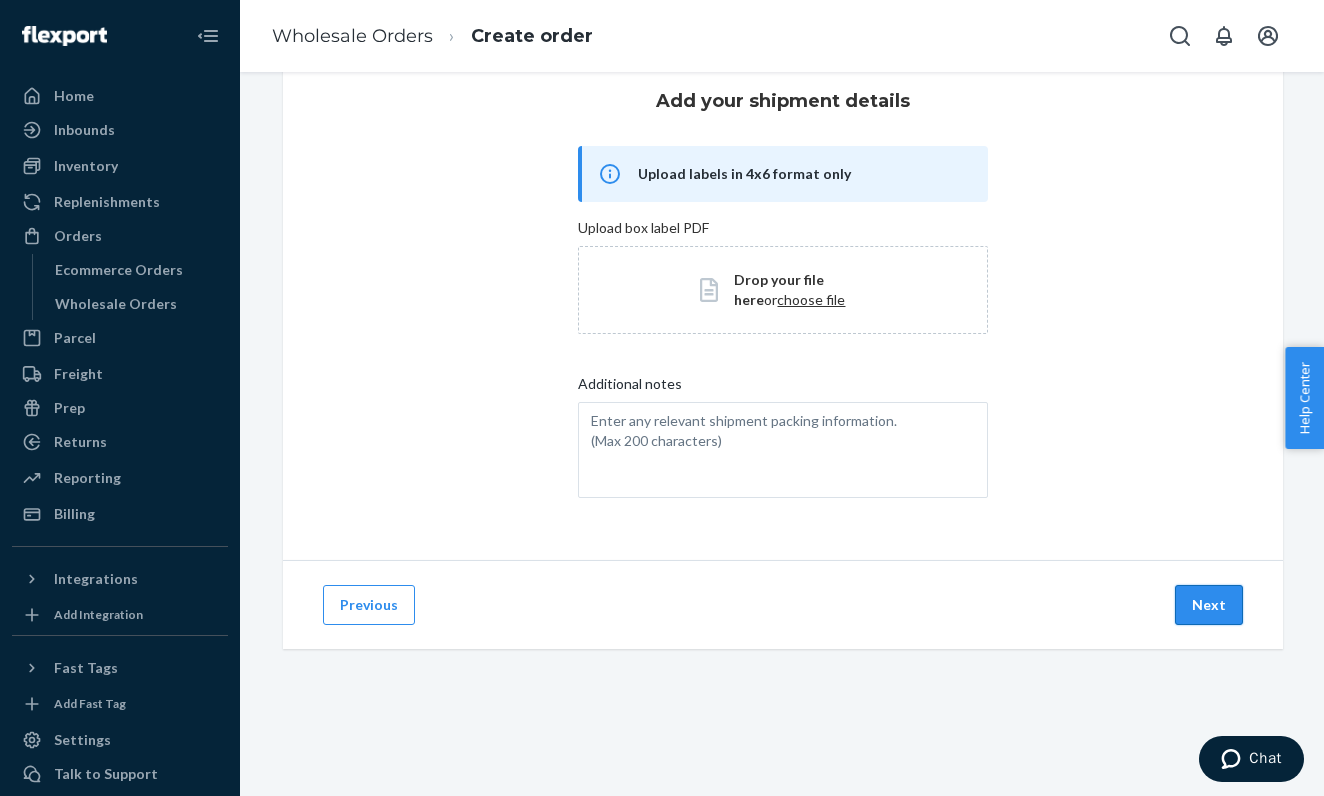 click on "Next" at bounding box center [1209, 605] 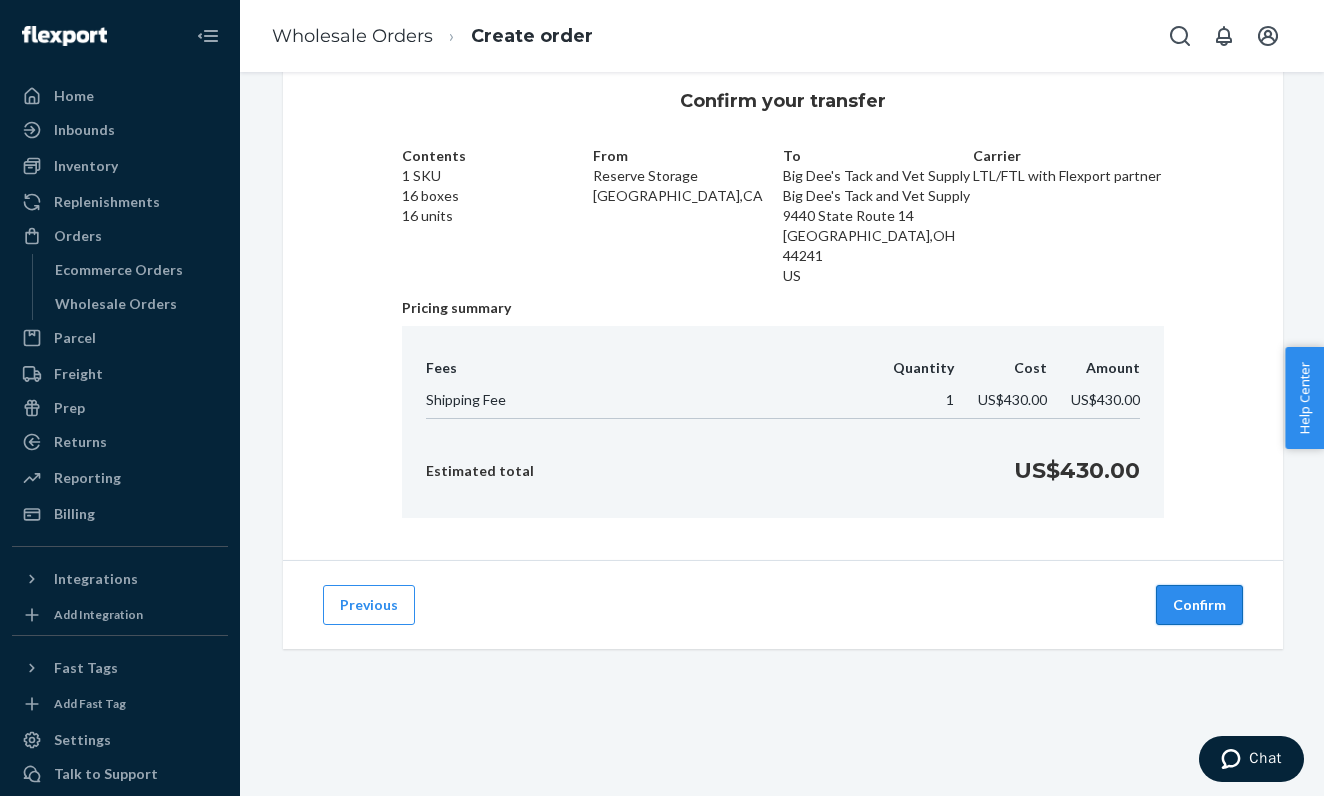 click on "Confirm" at bounding box center (1199, 605) 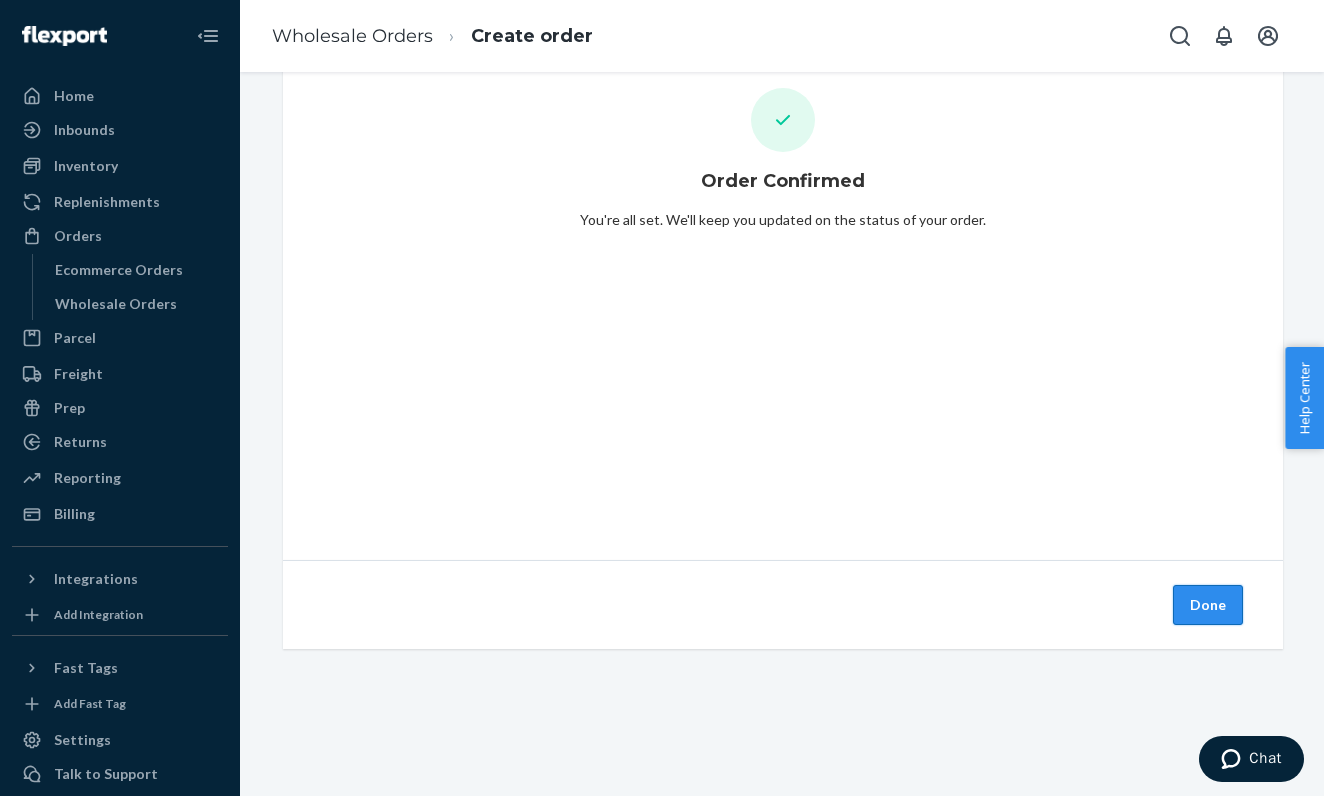 click on "Done" at bounding box center (1208, 605) 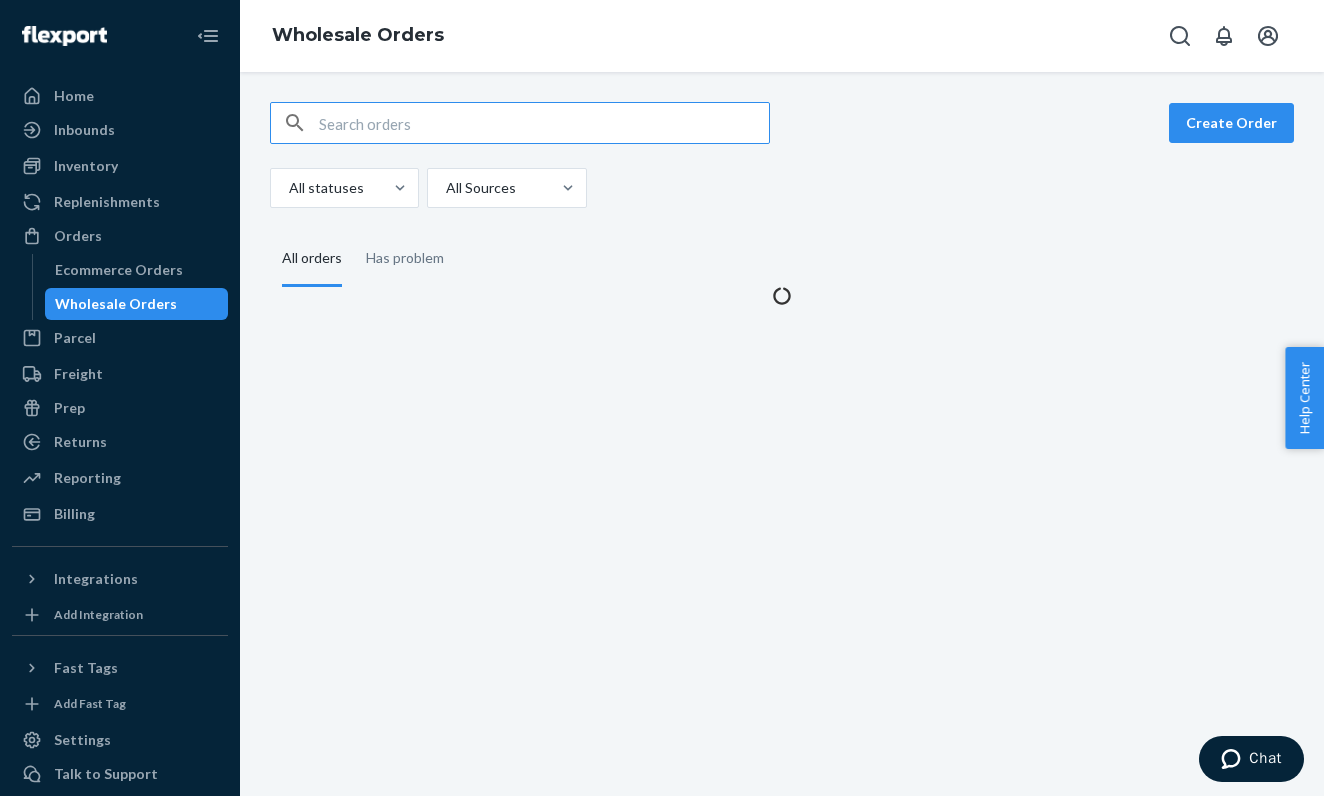 scroll, scrollTop: 0, scrollLeft: 0, axis: both 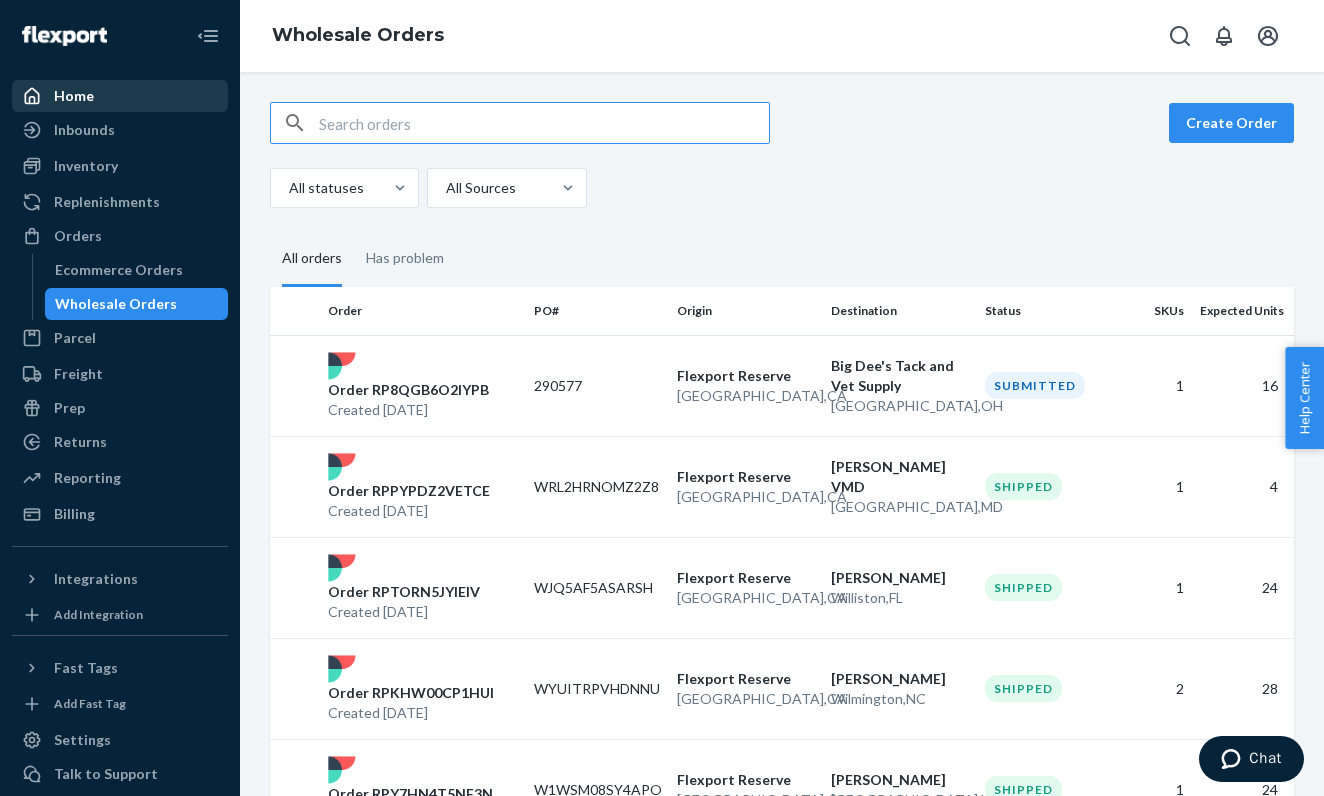 click on "Home" at bounding box center [120, 96] 